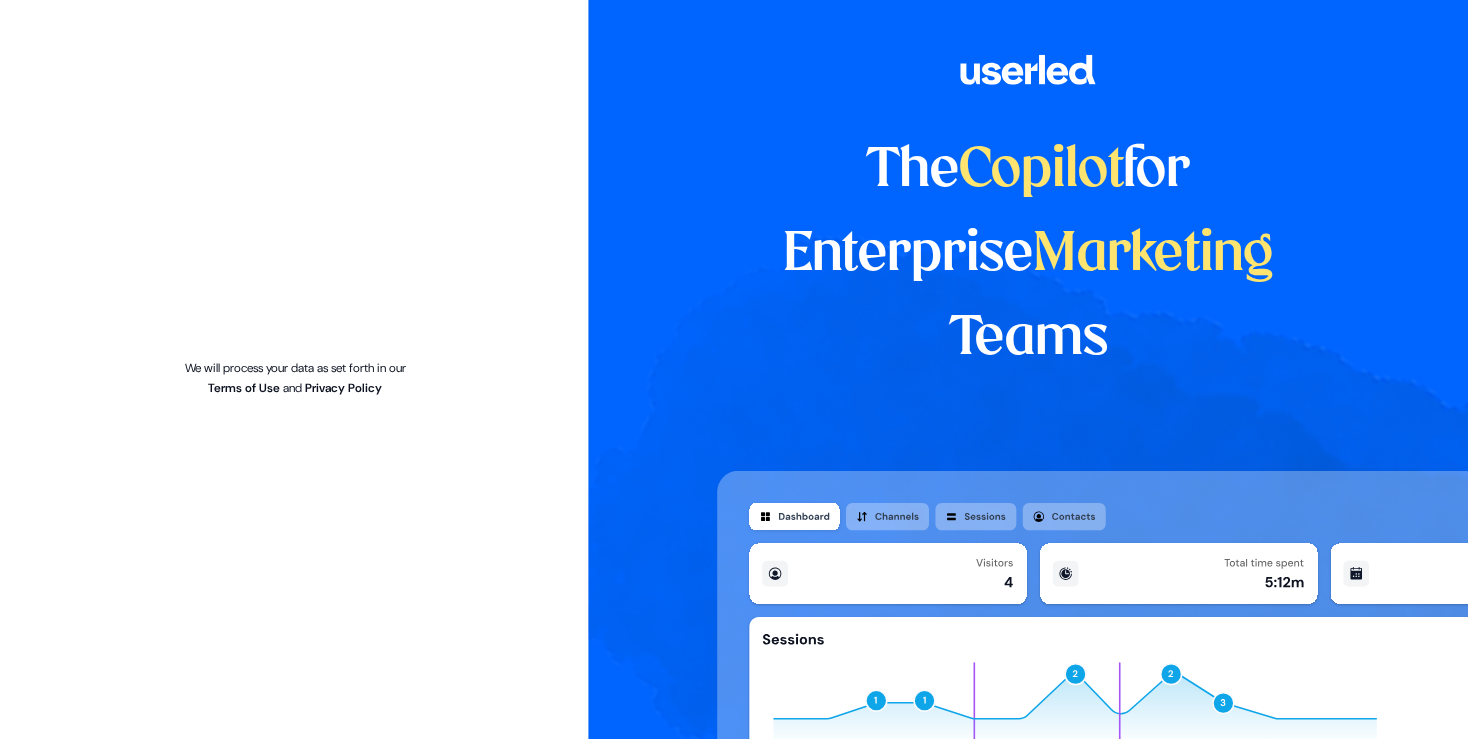 scroll, scrollTop: 0, scrollLeft: 0, axis: both 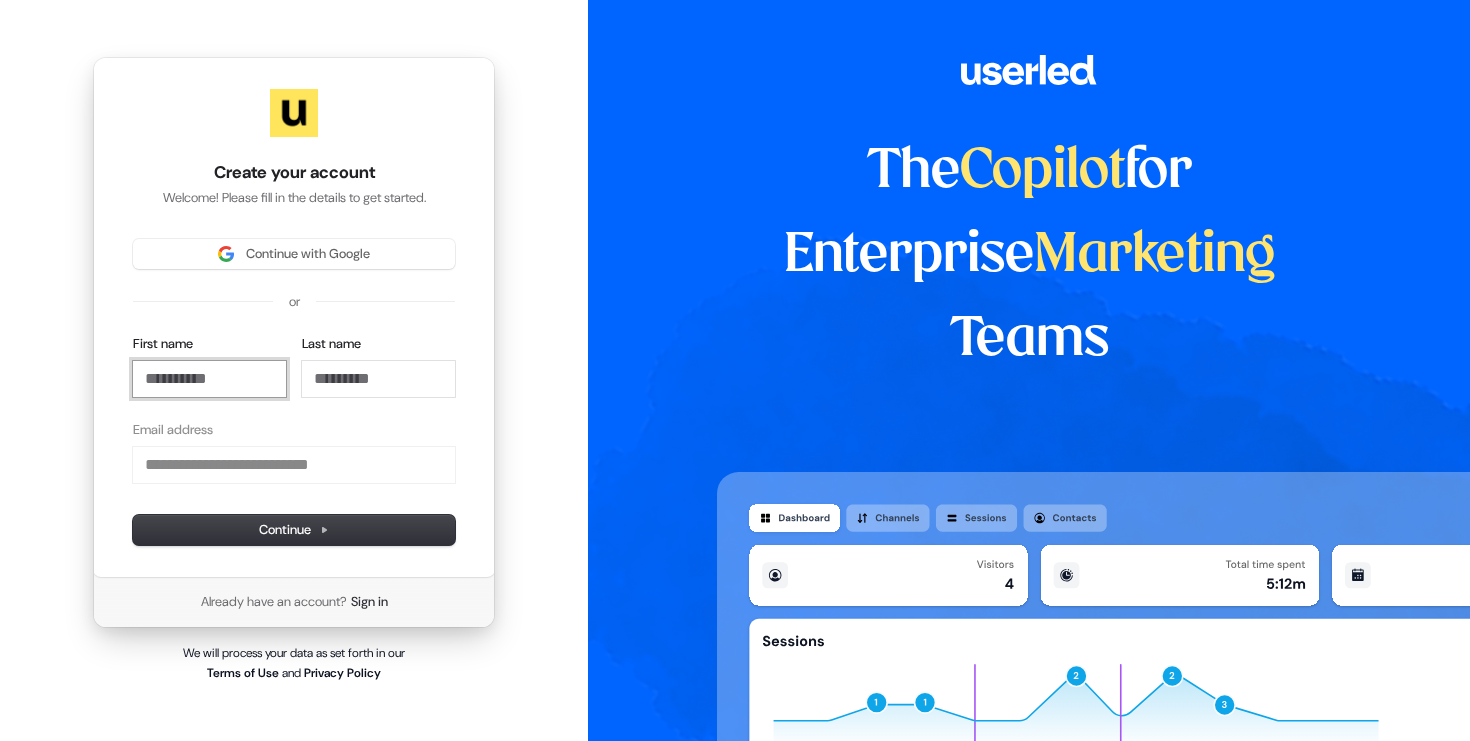 type 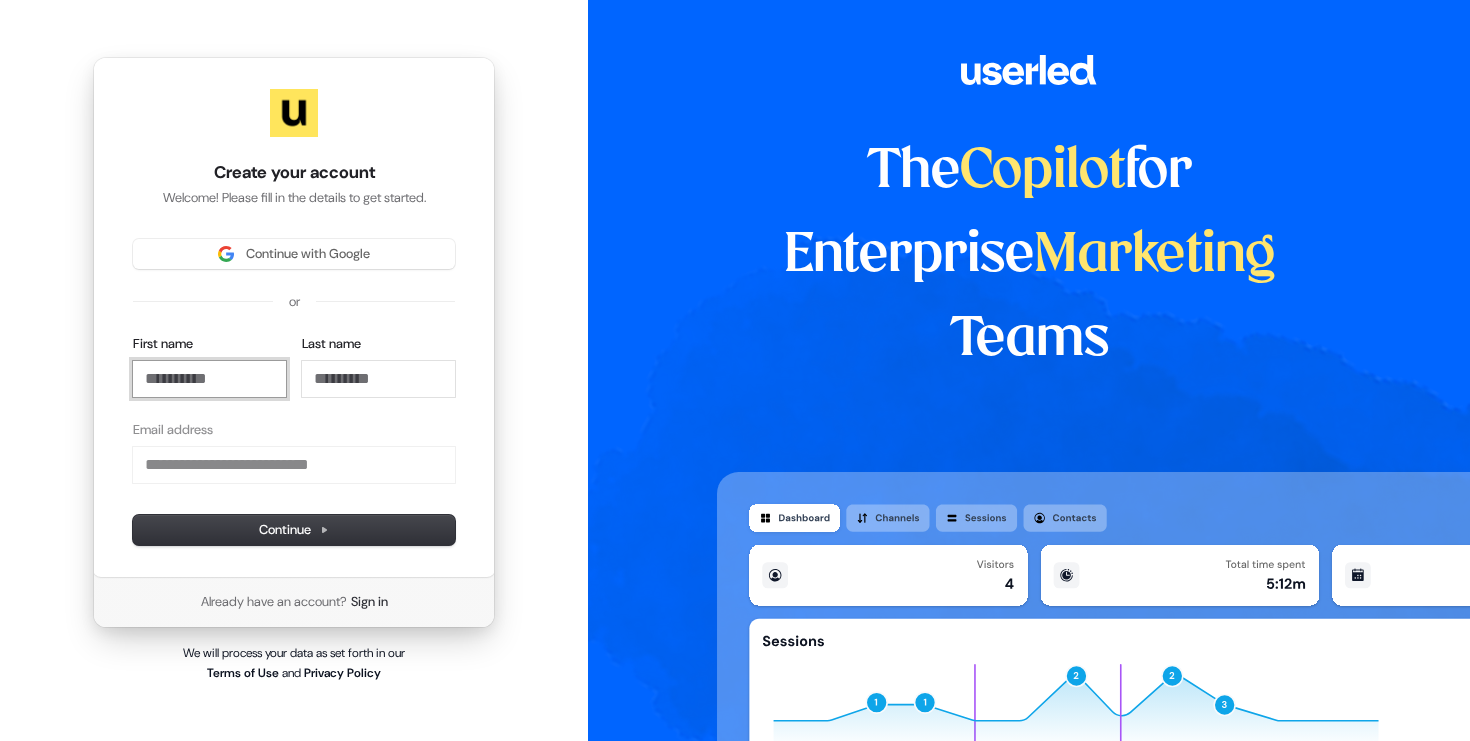 type on "**********" 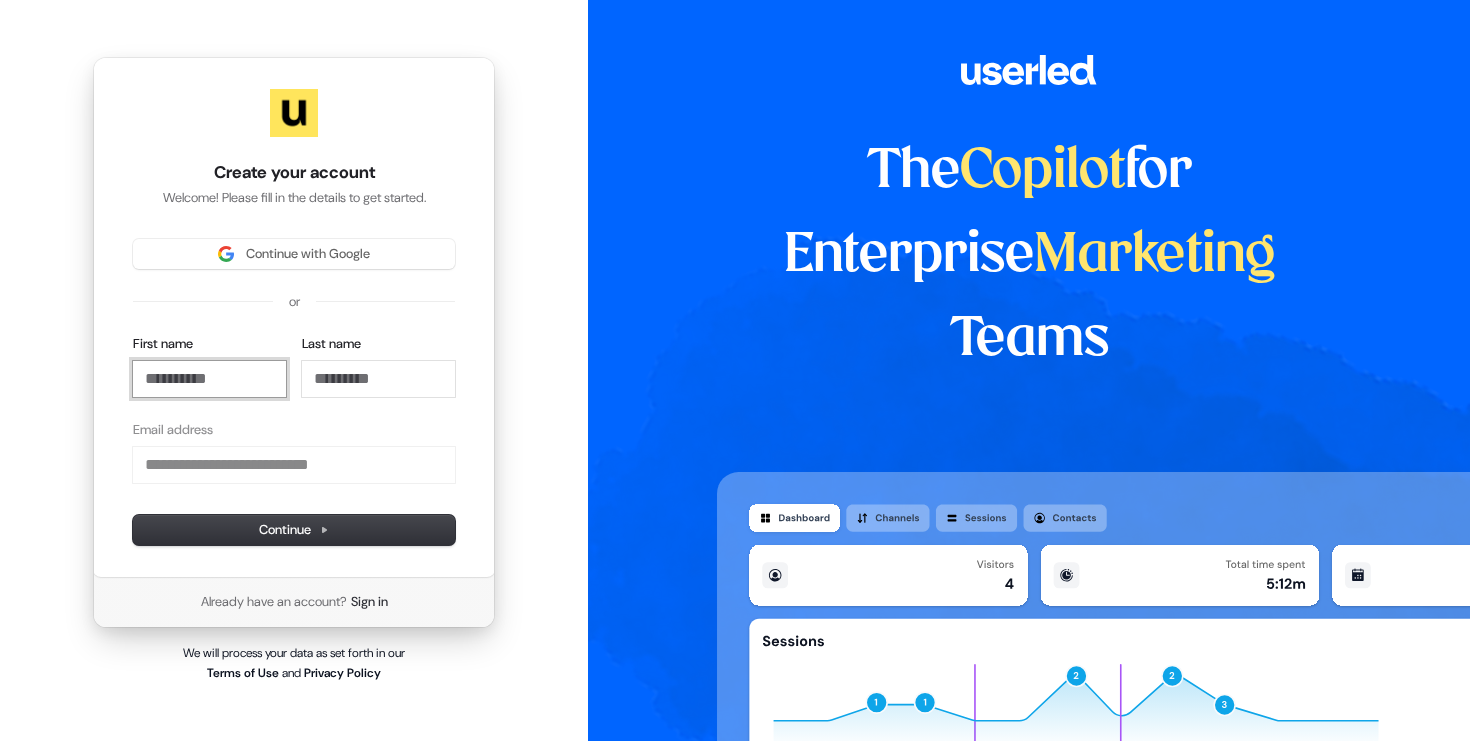 type on "*" 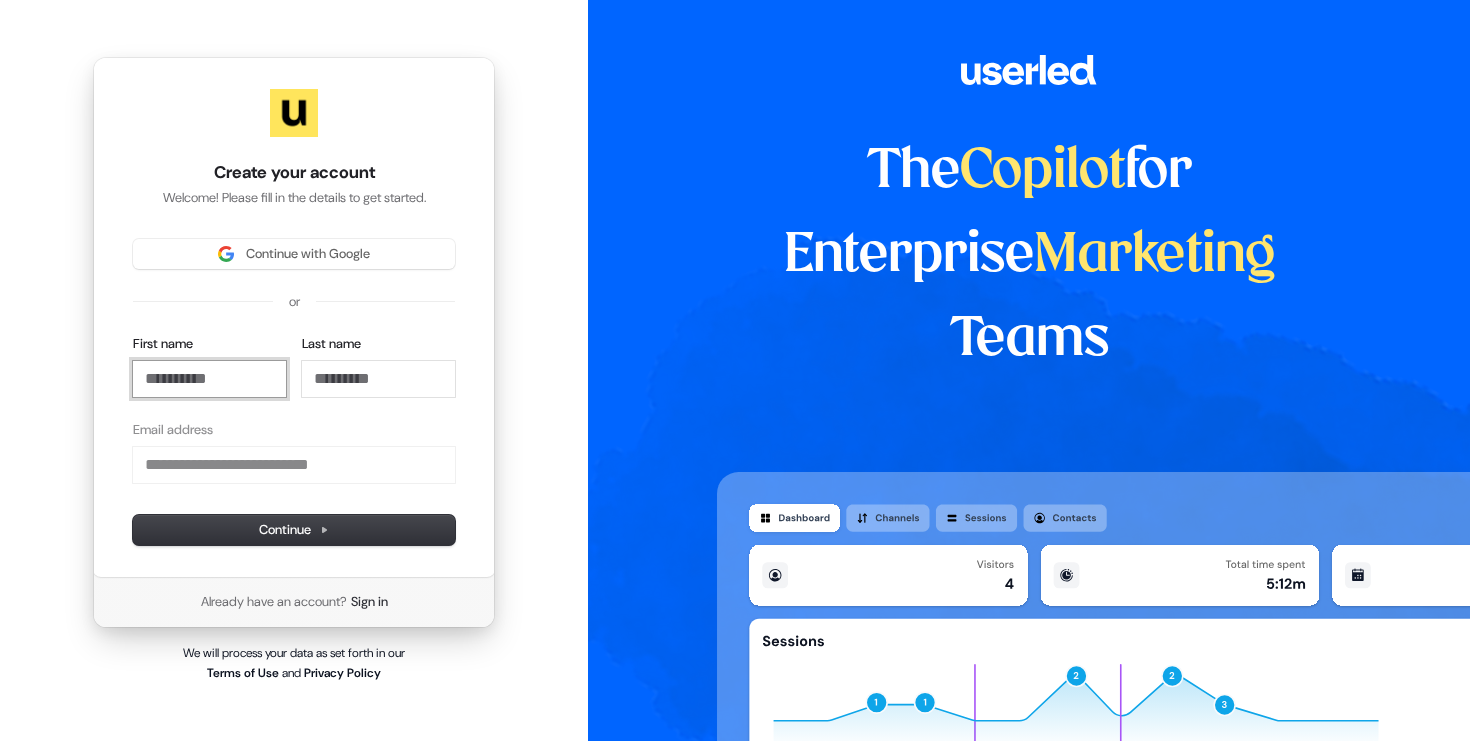 type 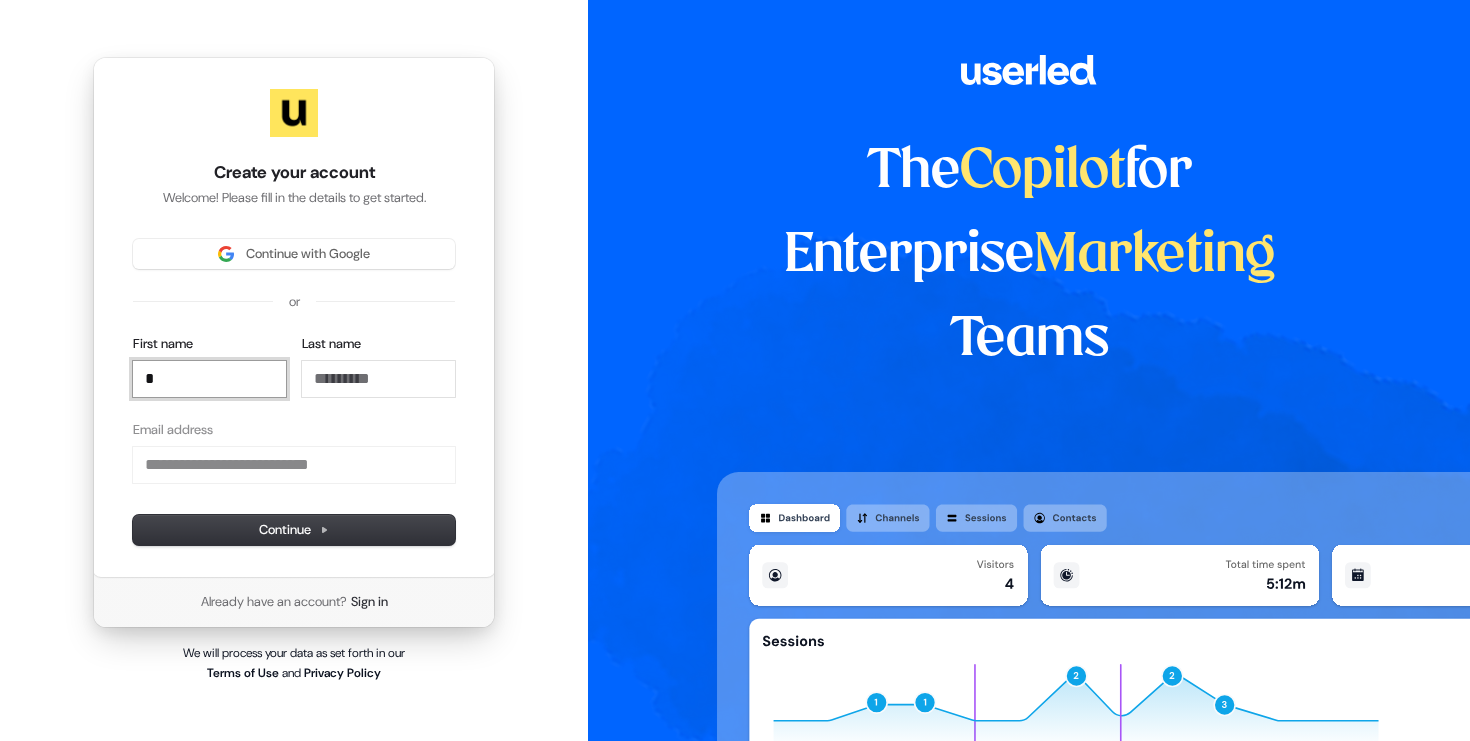 type on "**" 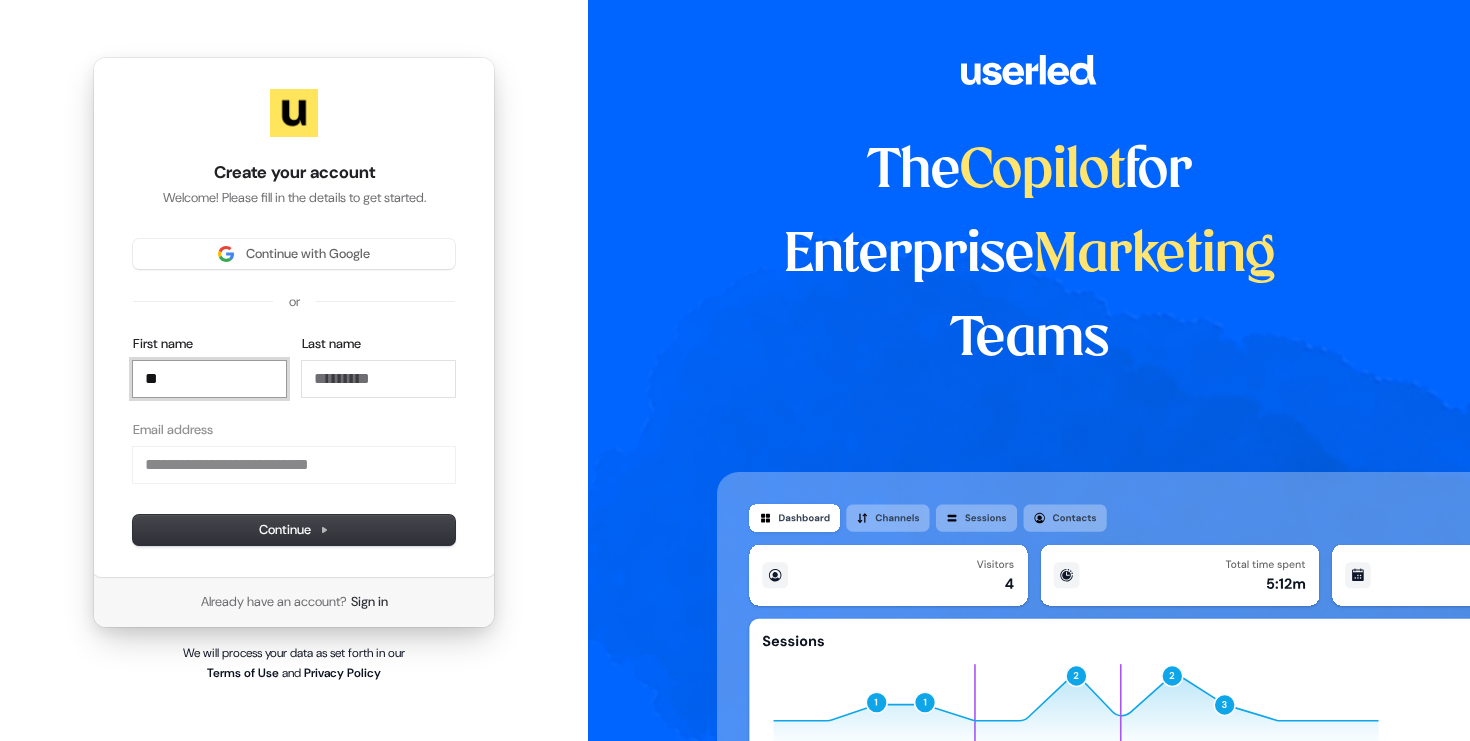 type on "***" 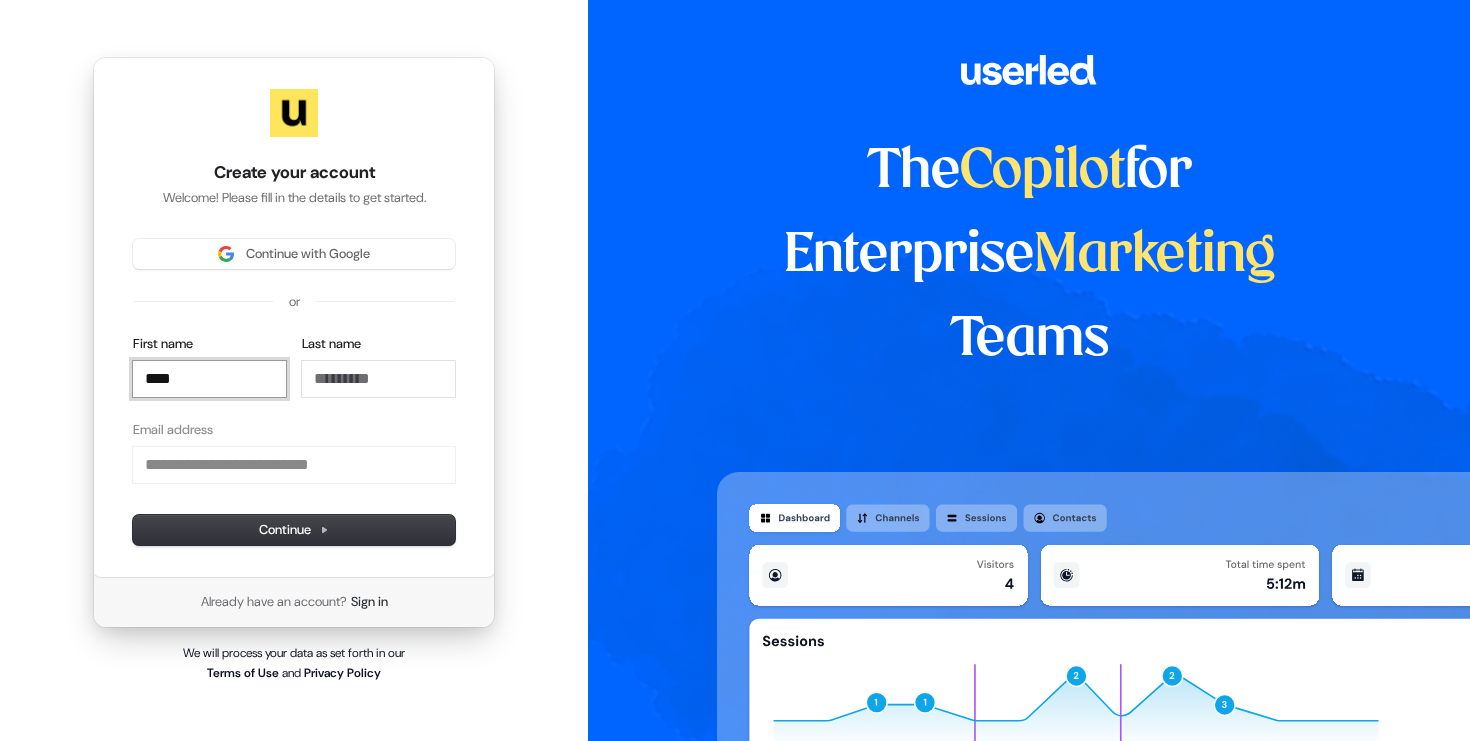 type on "*****" 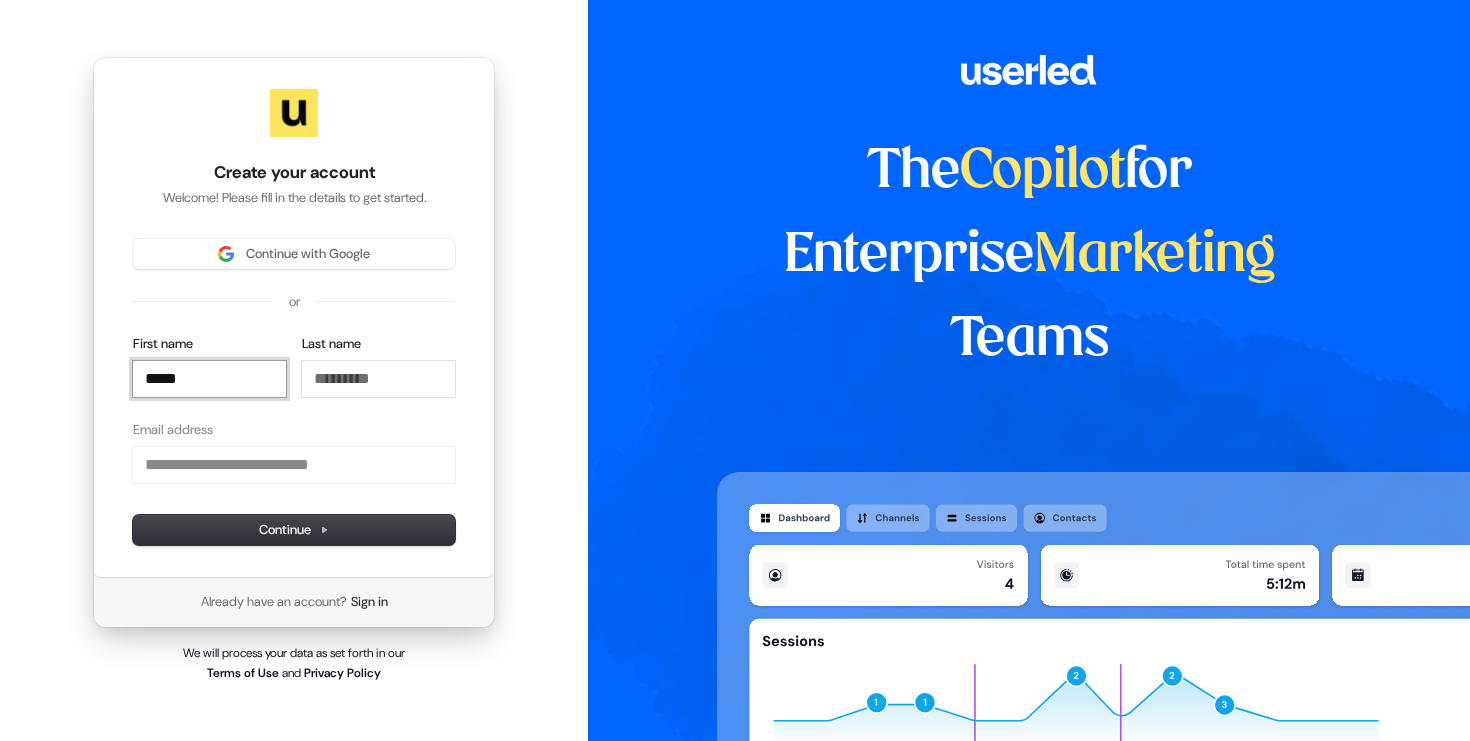type on "****" 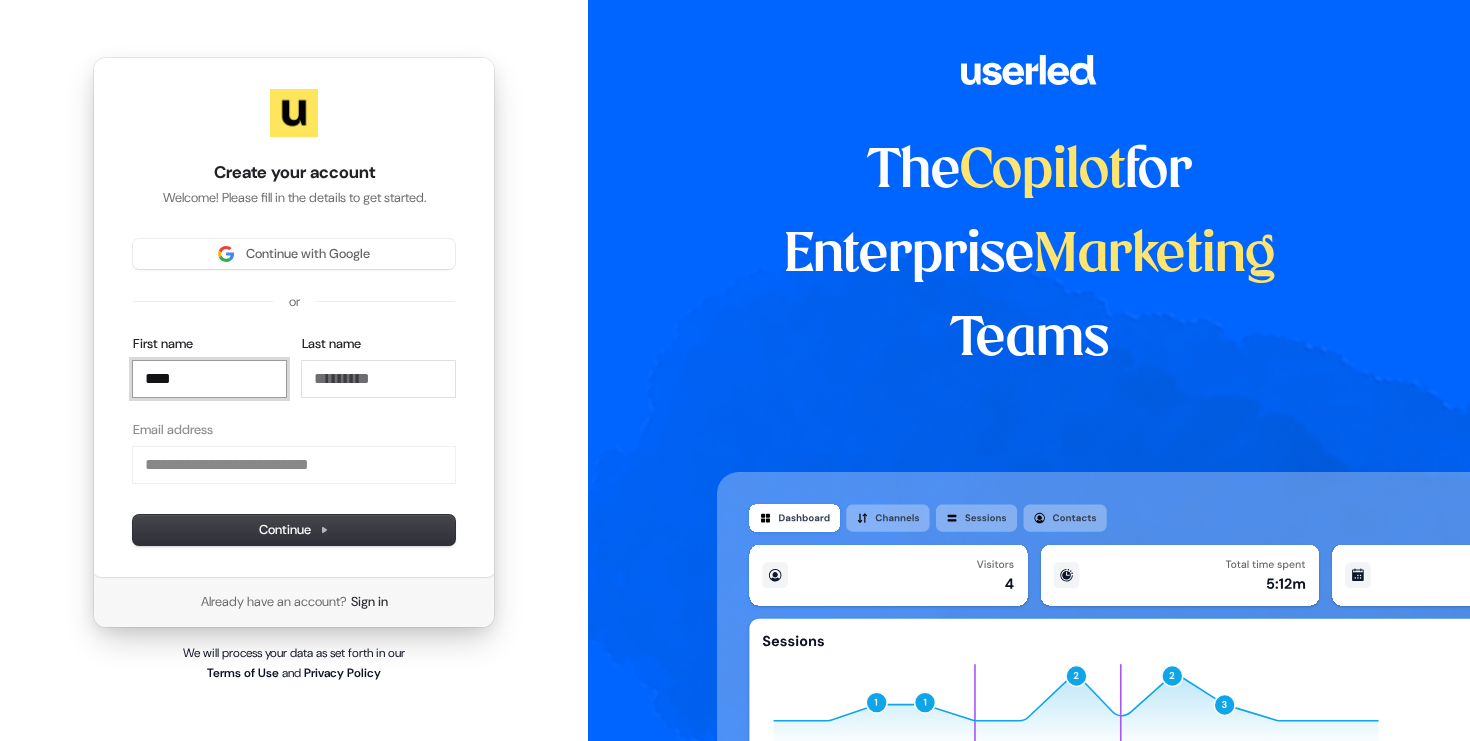 type on "***" 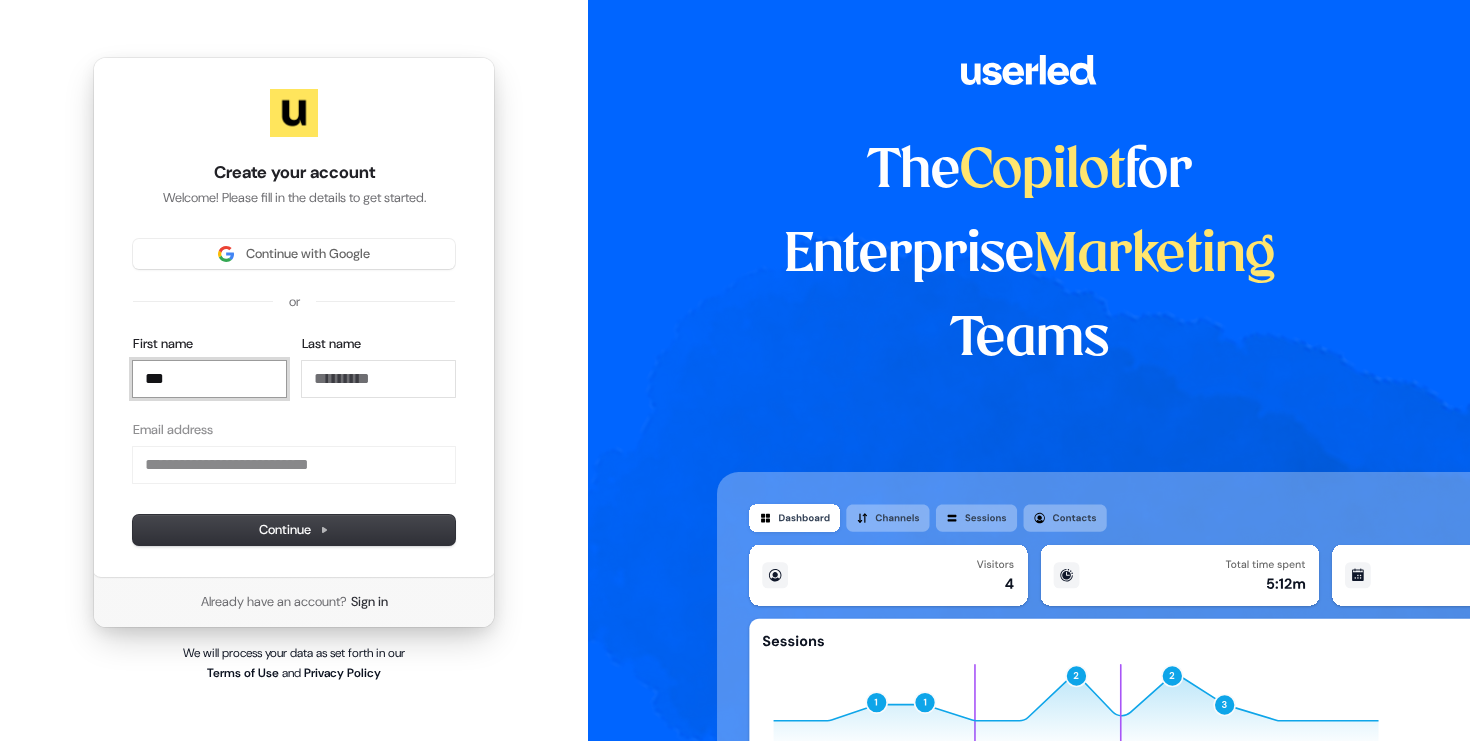 type on "**" 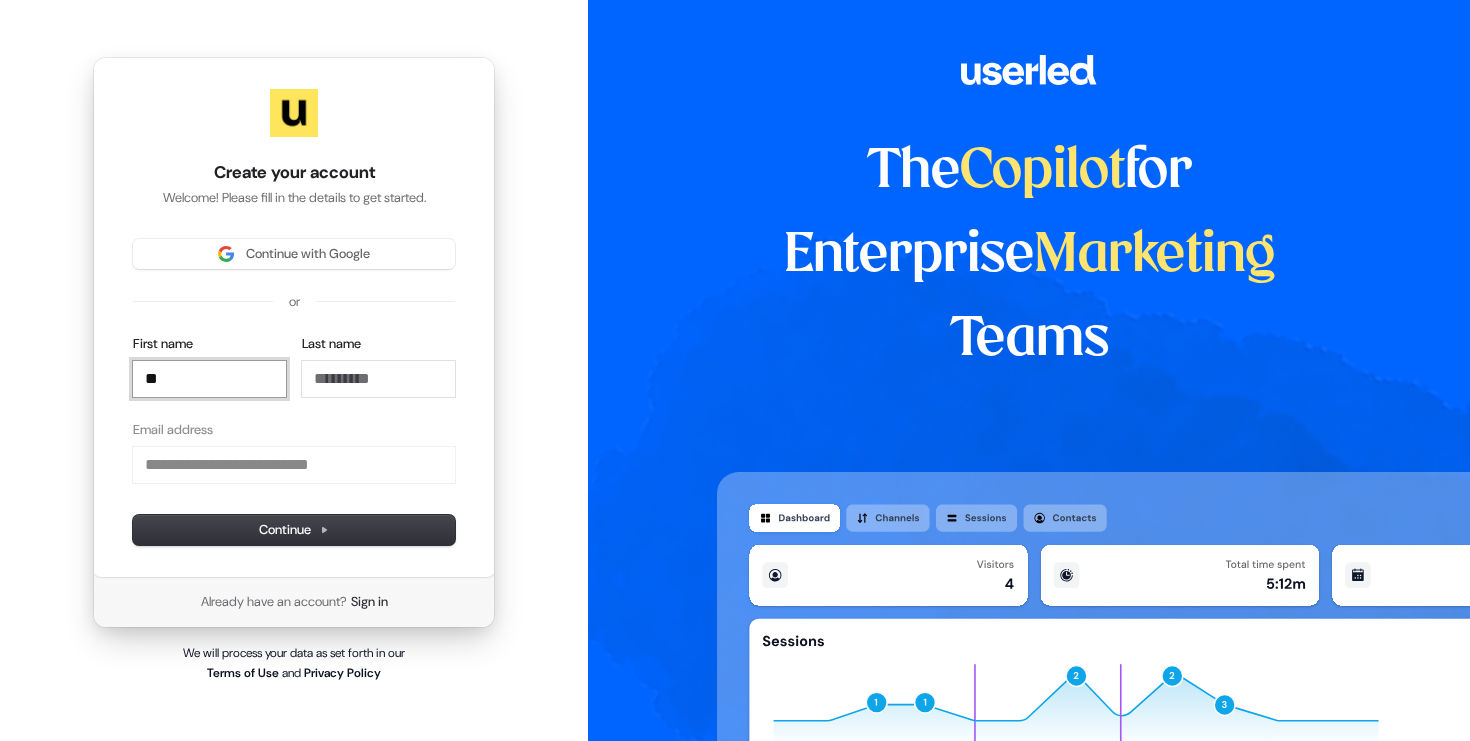 type on "*" 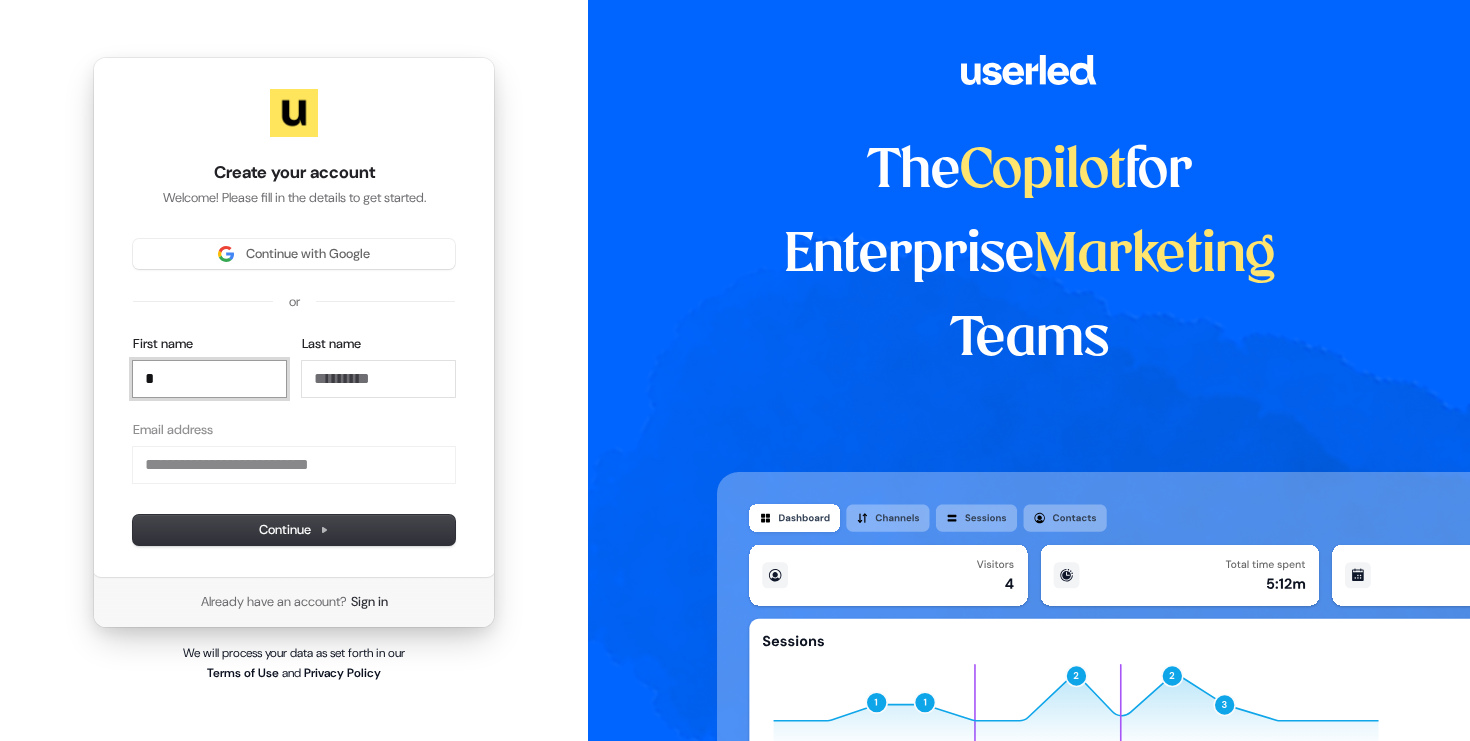type 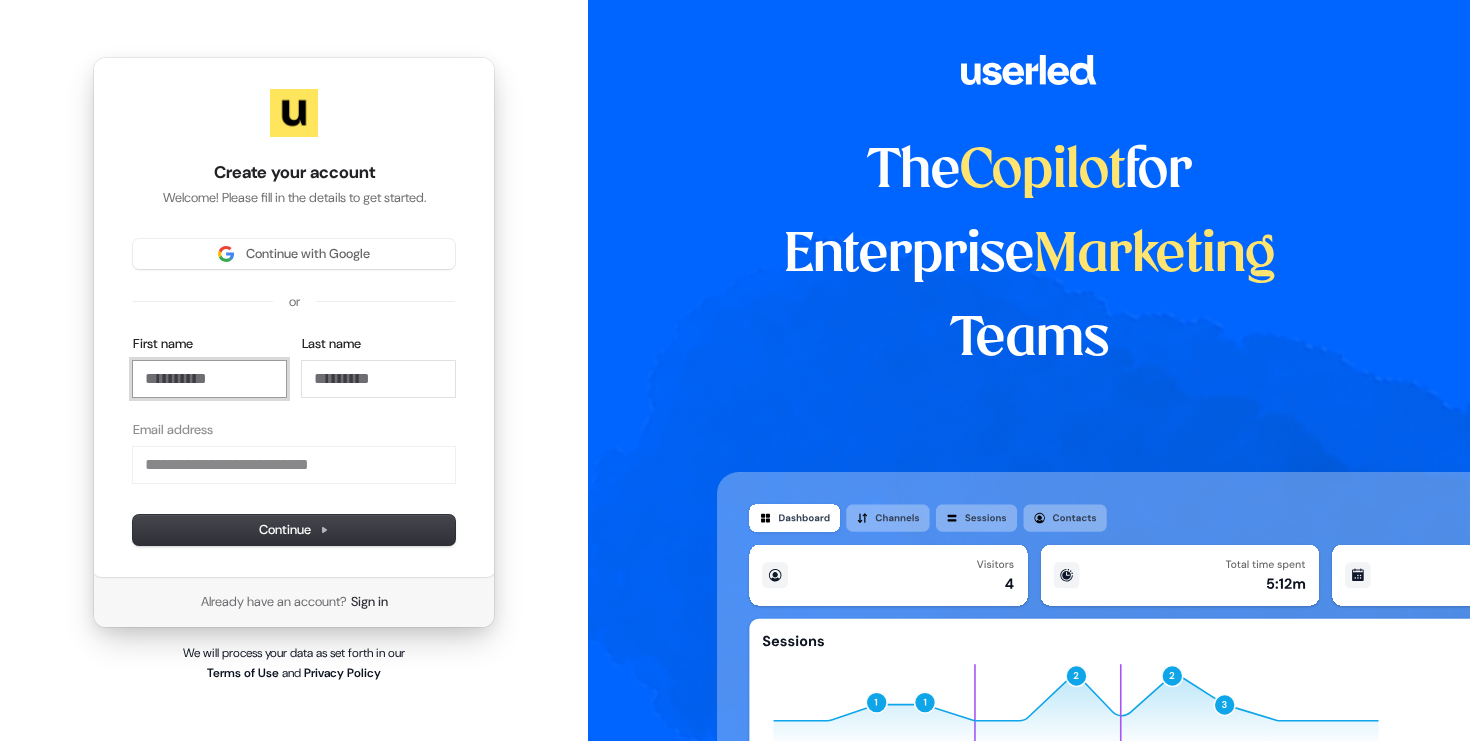 type on "*" 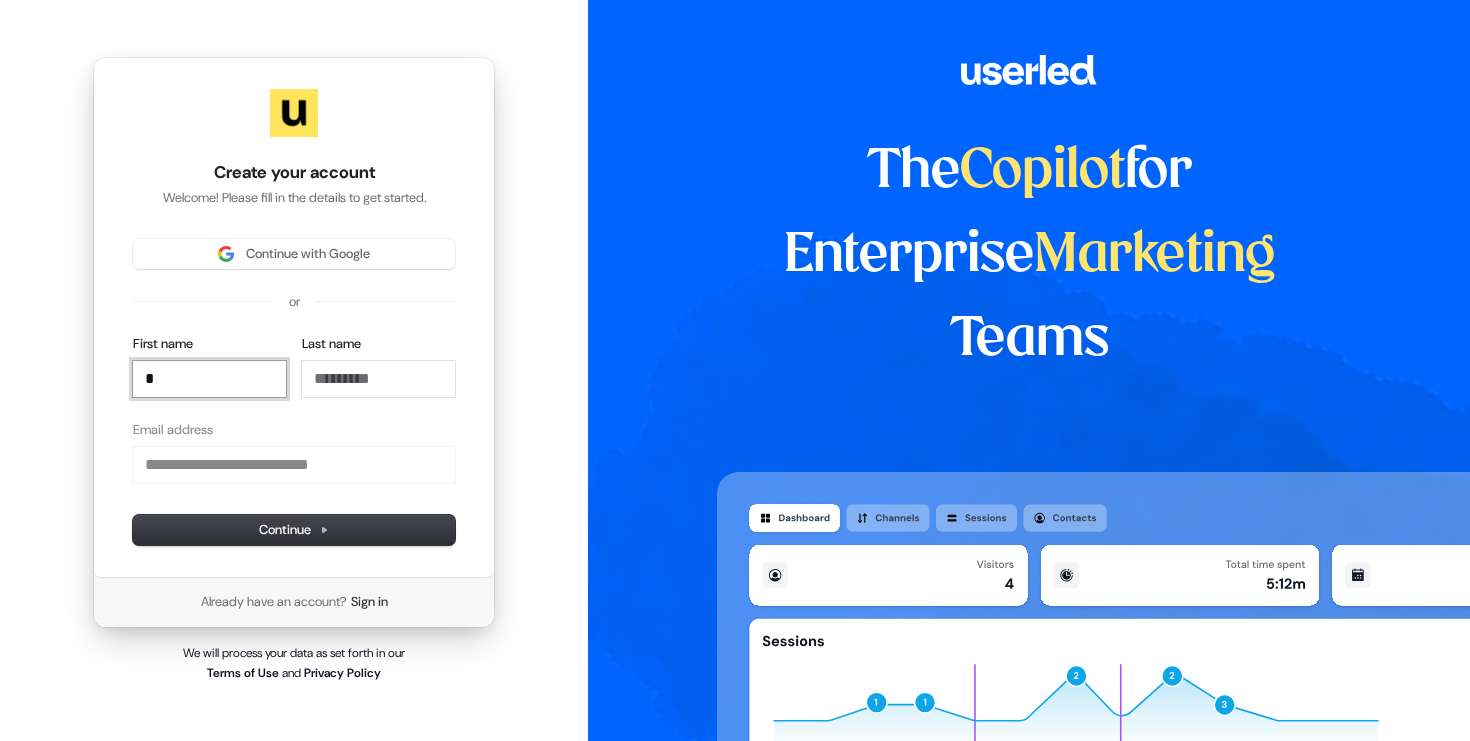 type on "**" 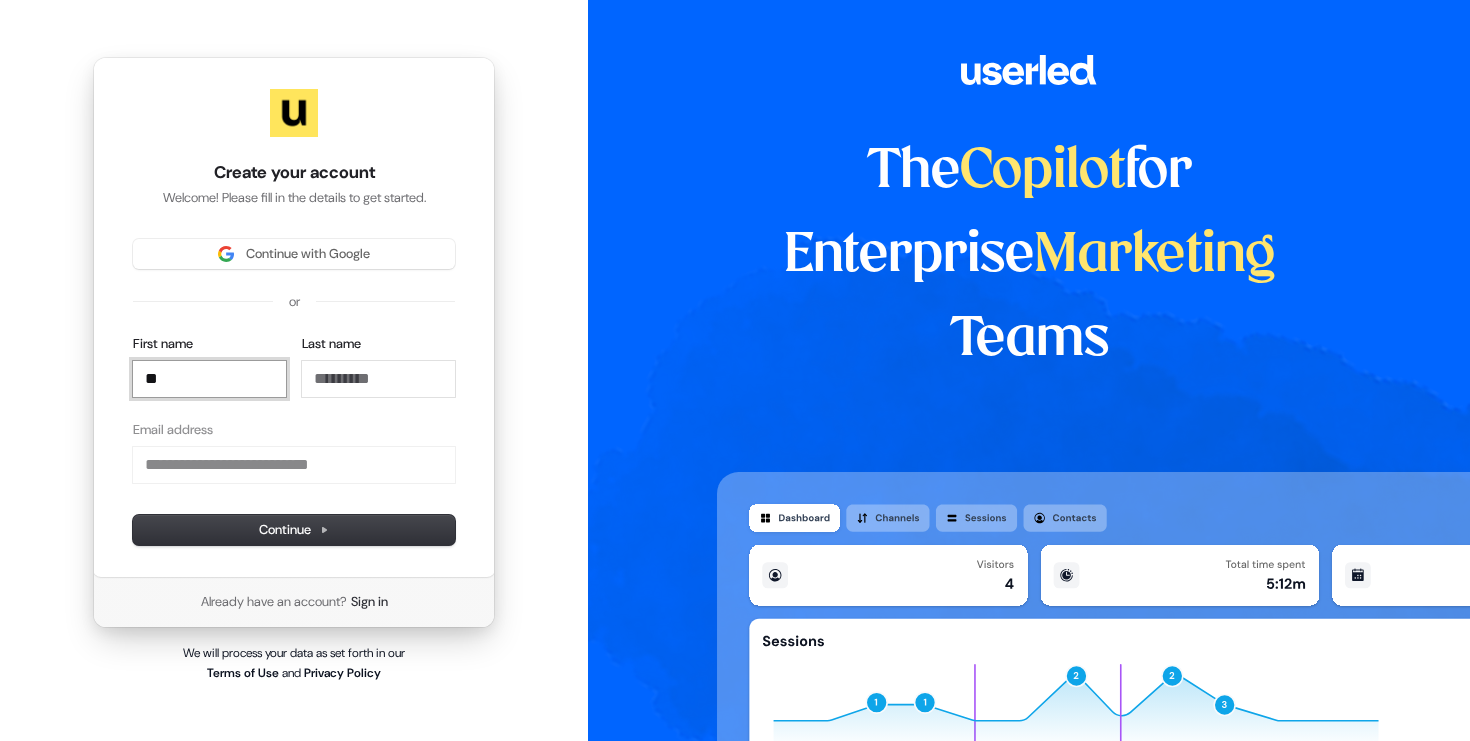 type on "***" 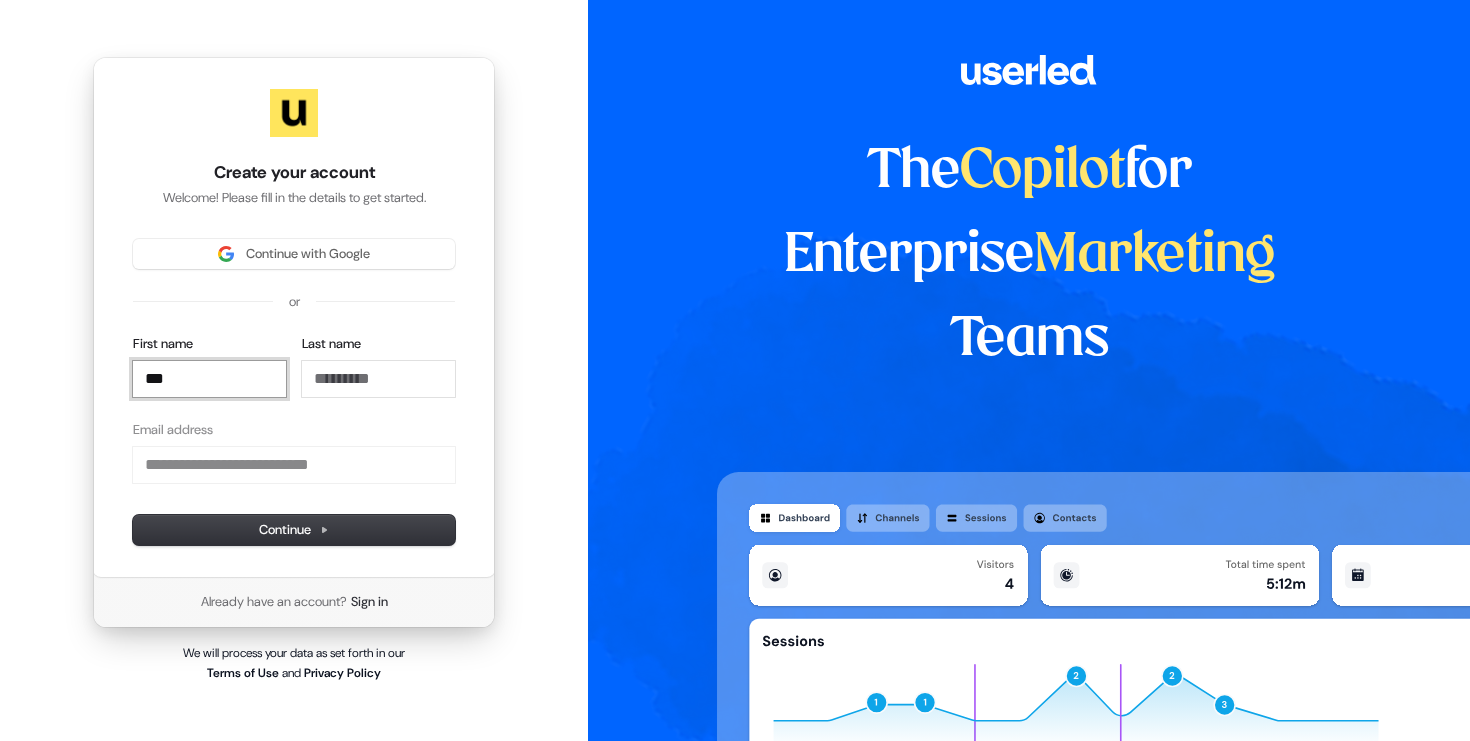 type on "****" 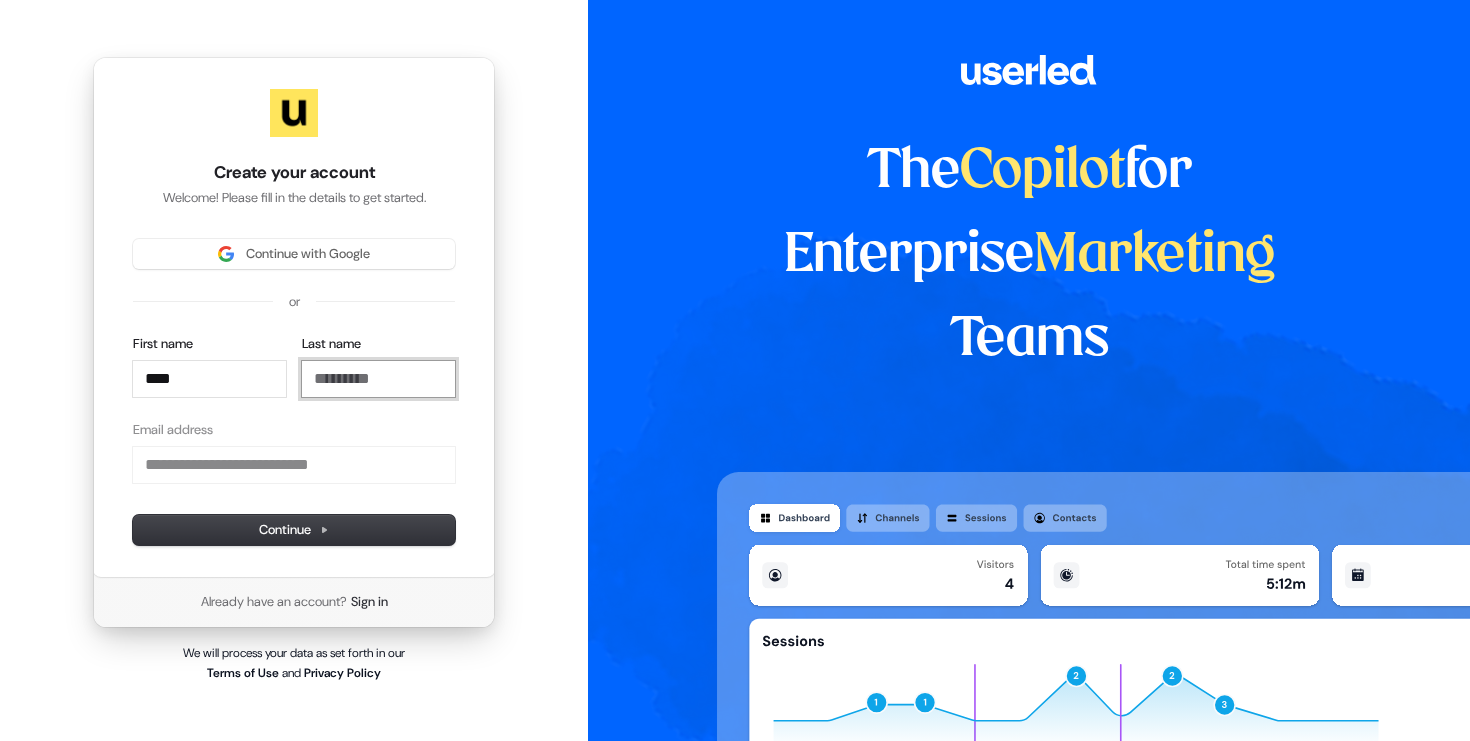 type on "****" 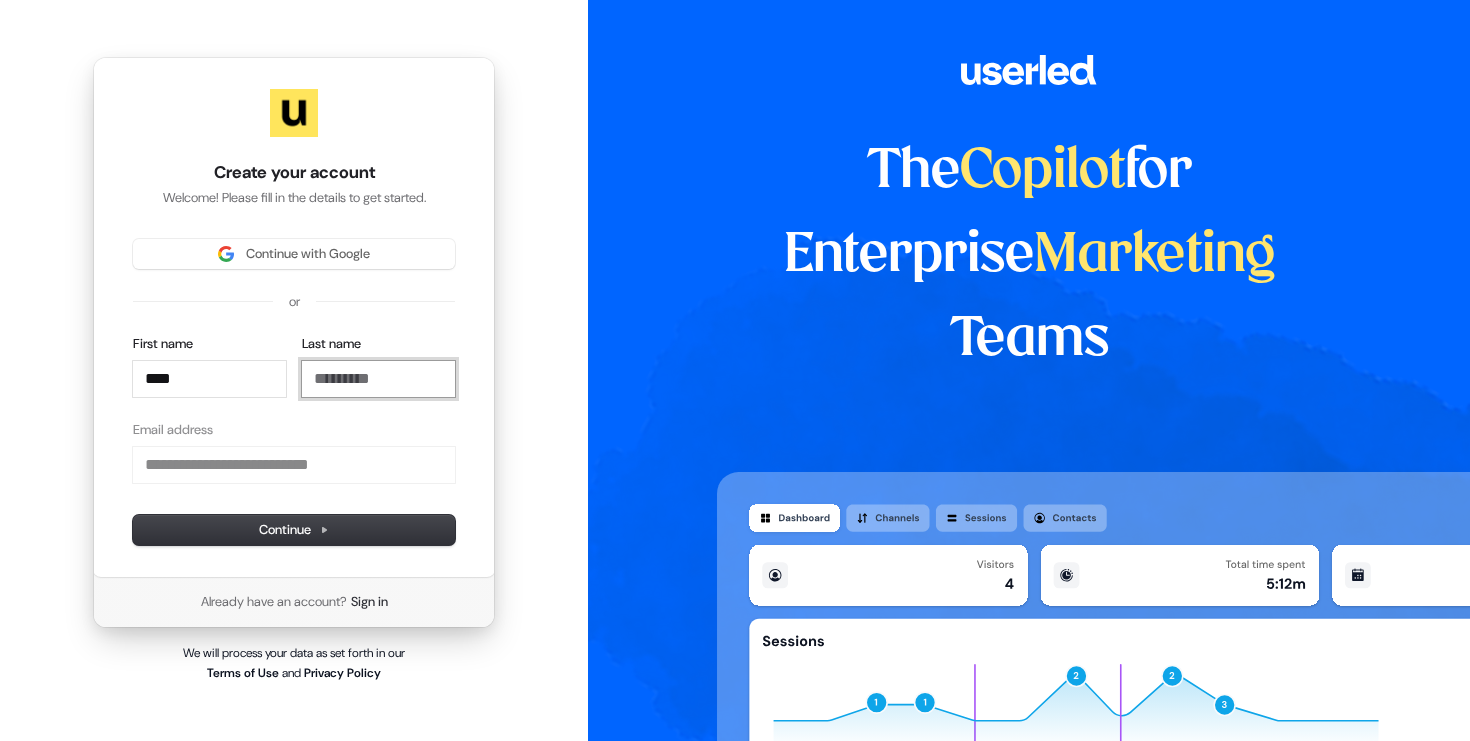 type on "****" 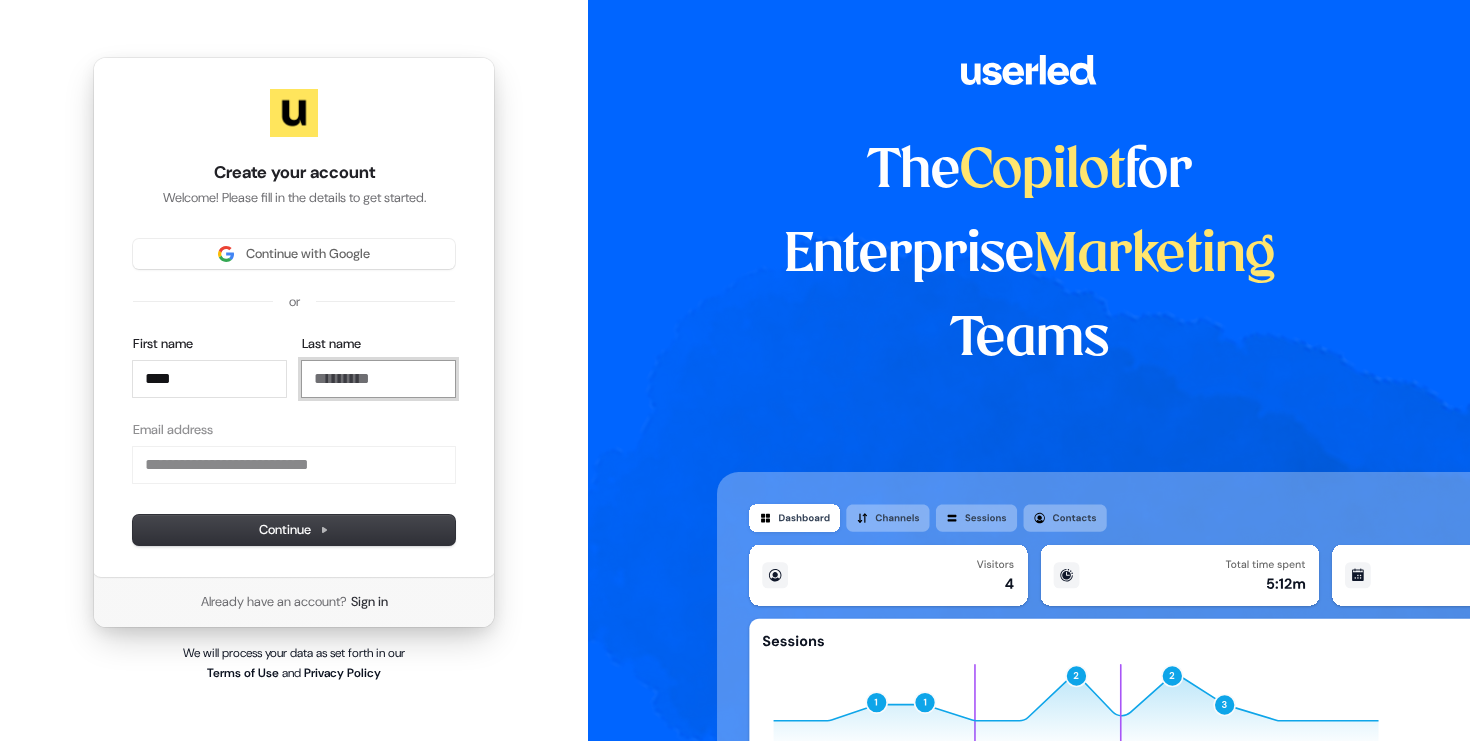 type on "*" 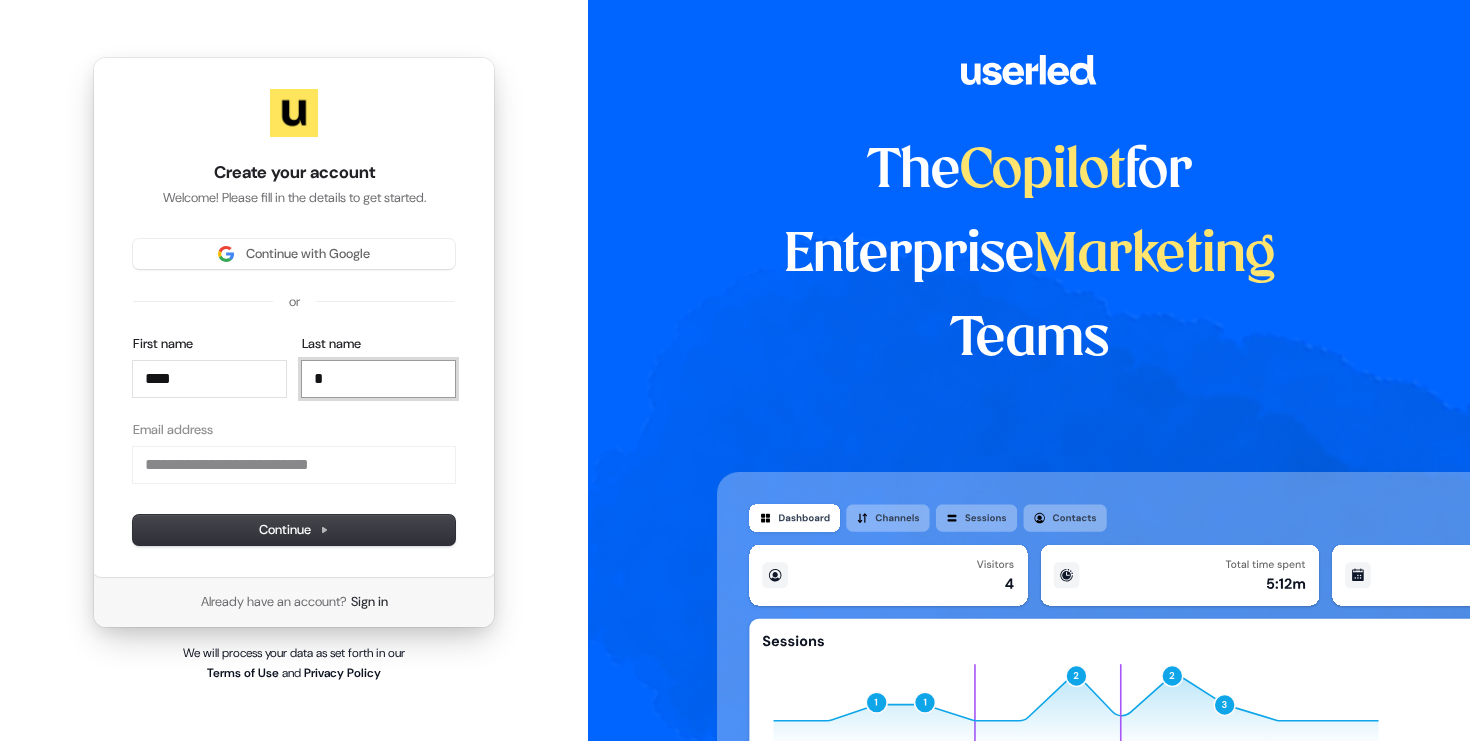 type on "****" 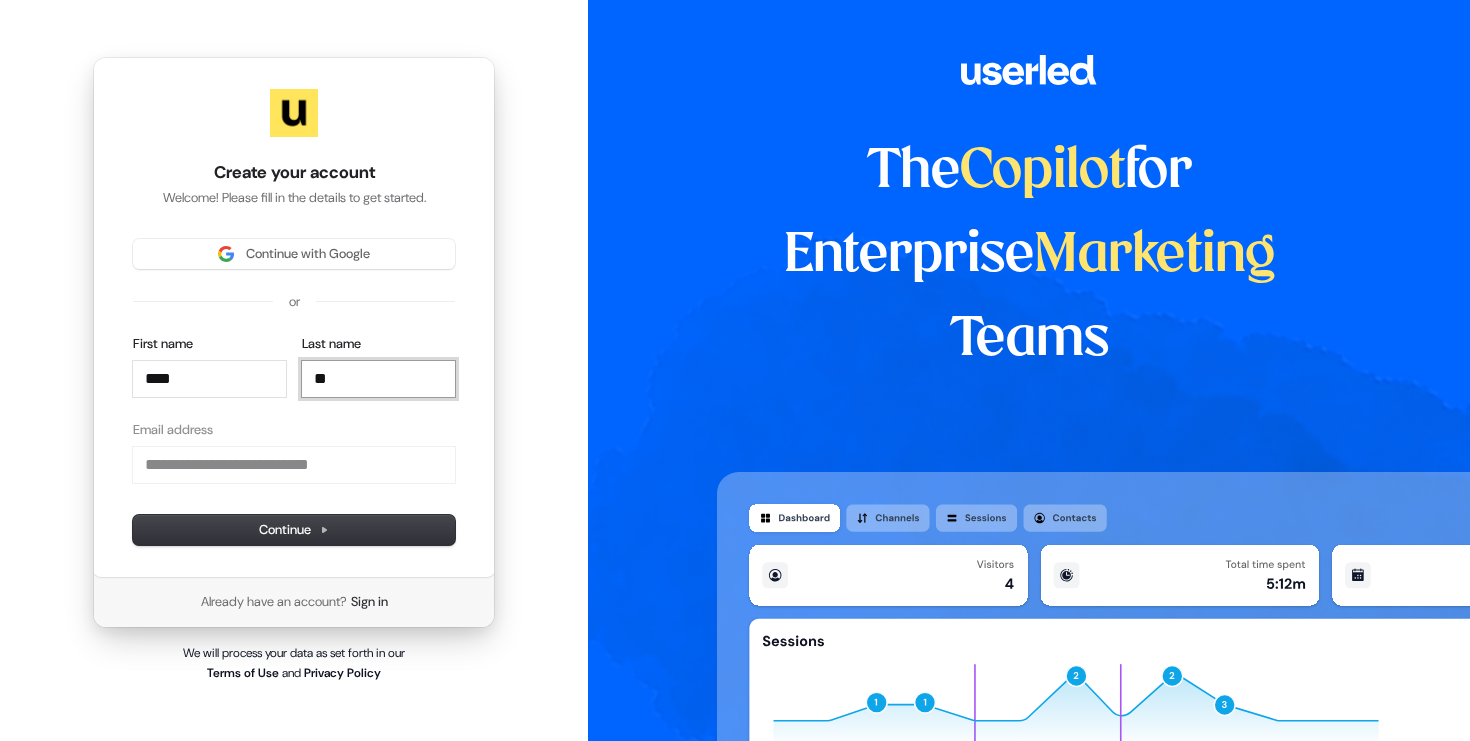 type on "****" 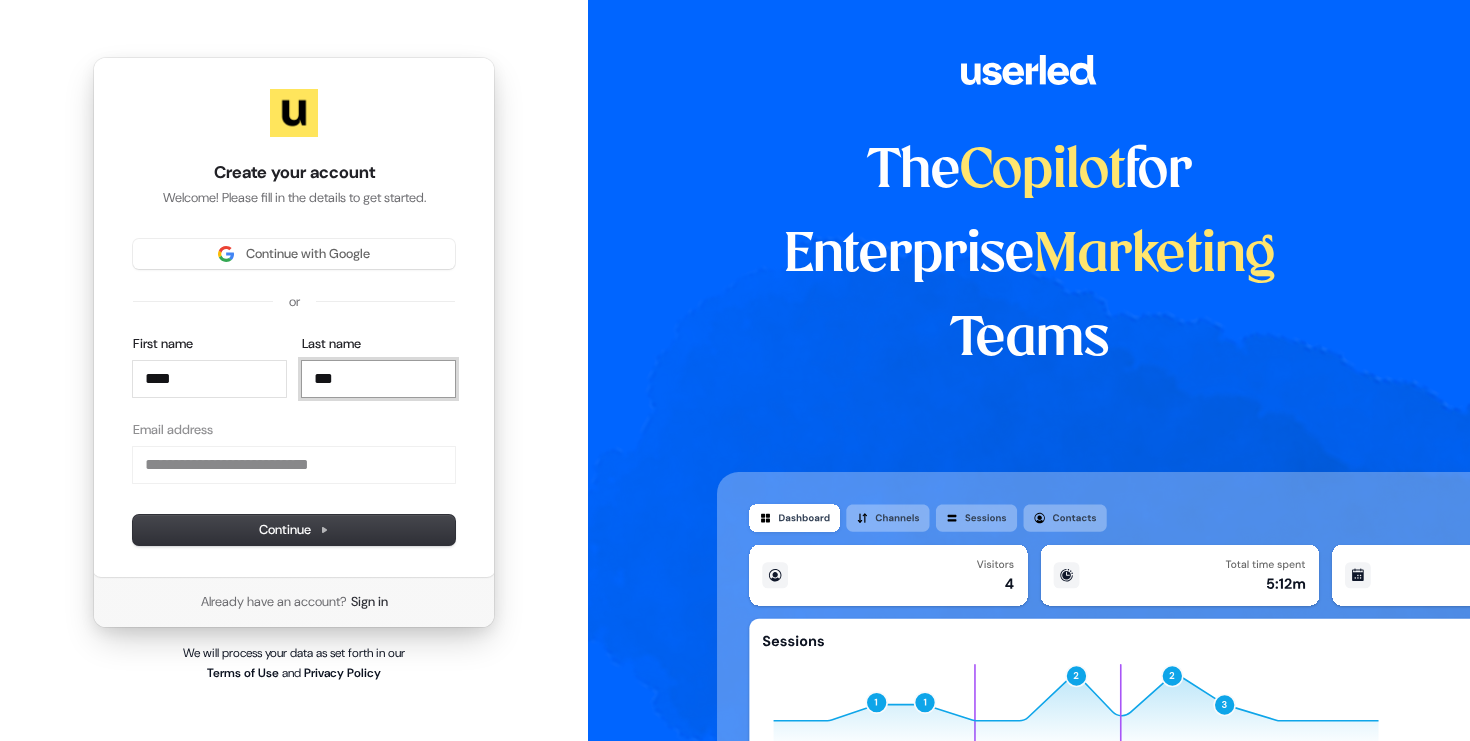 type on "****" 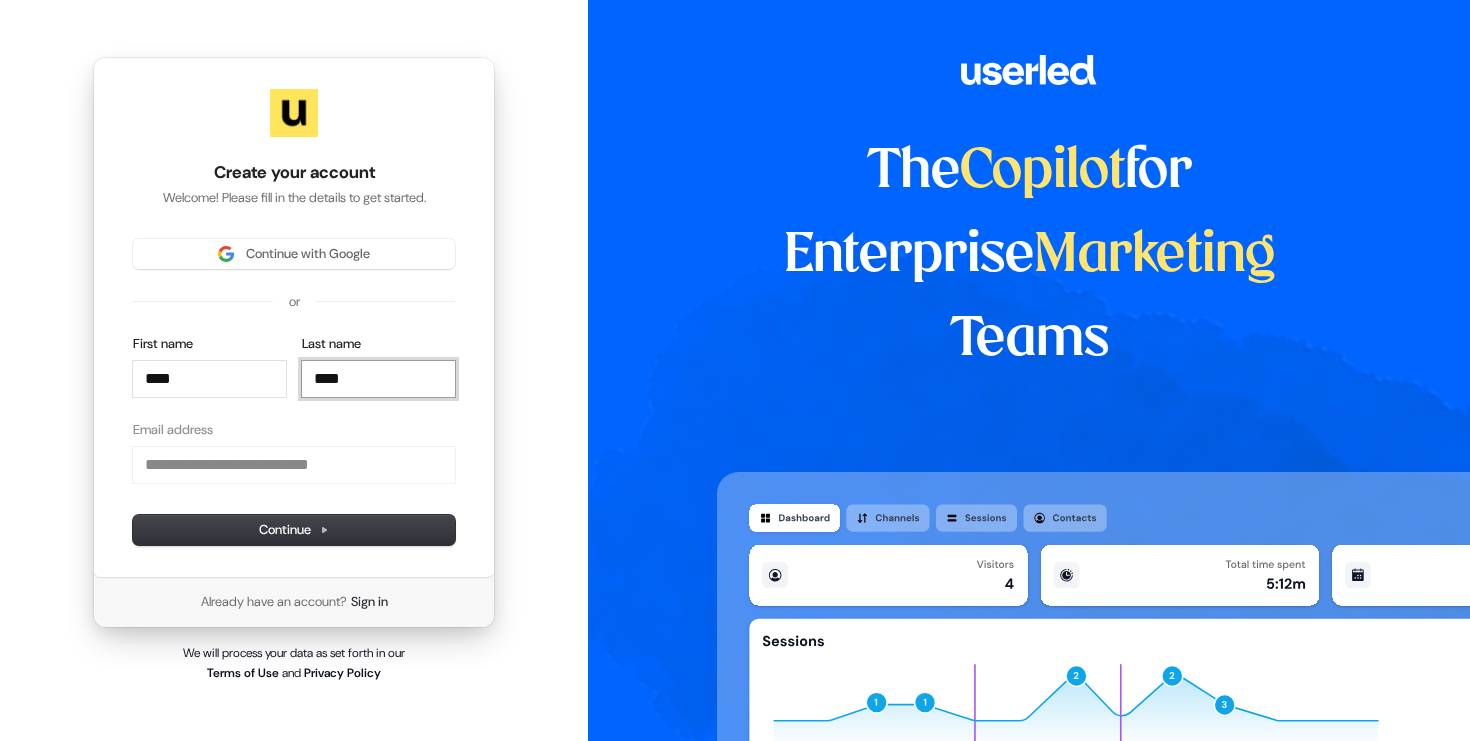 type on "****" 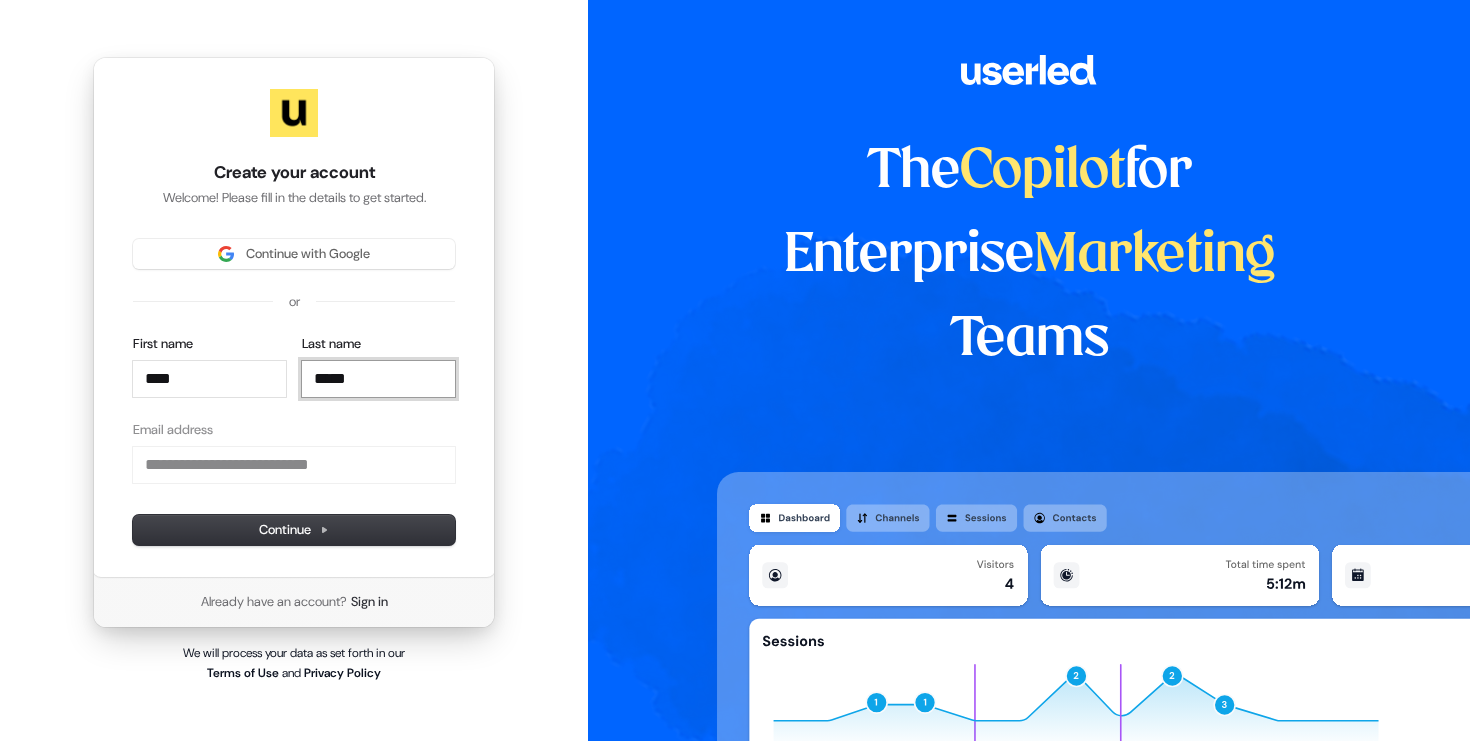 type on "****" 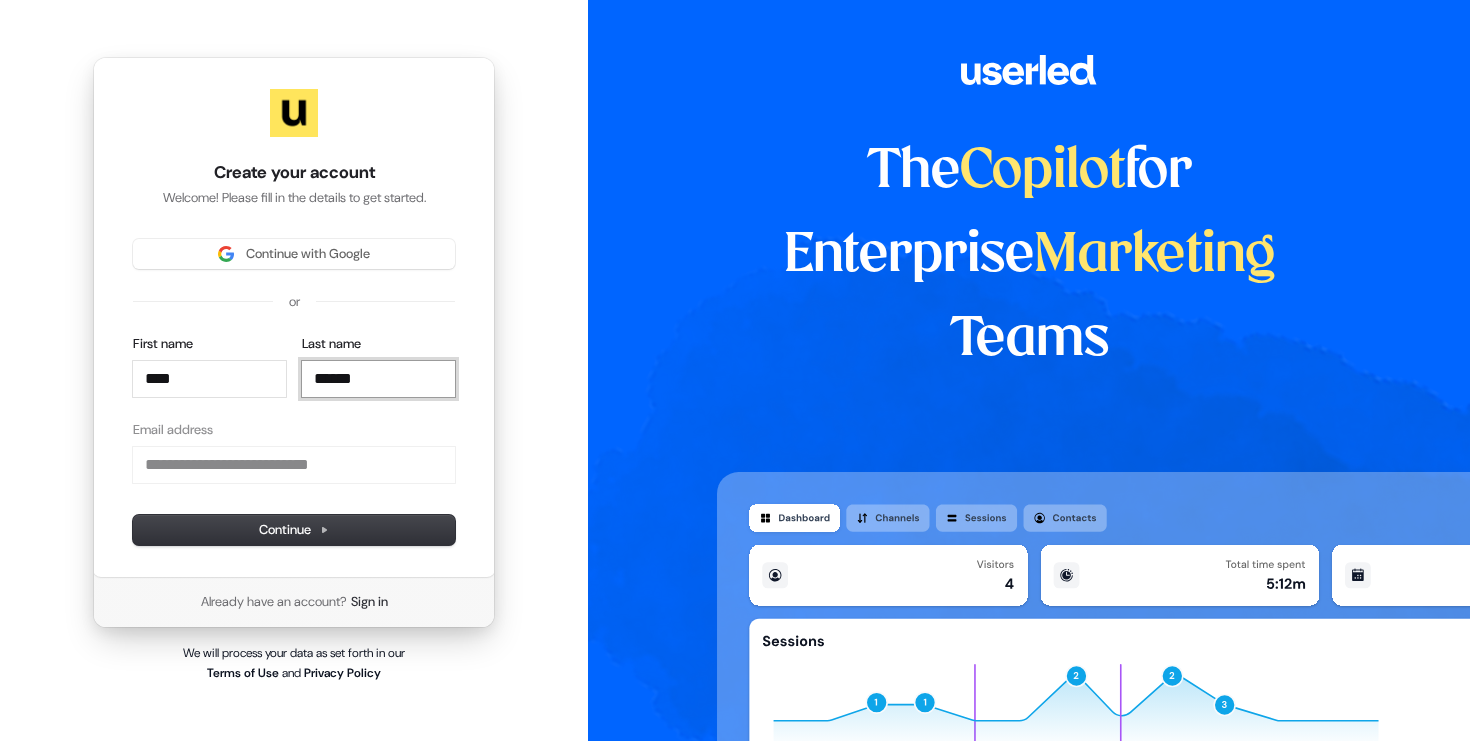 type on "****" 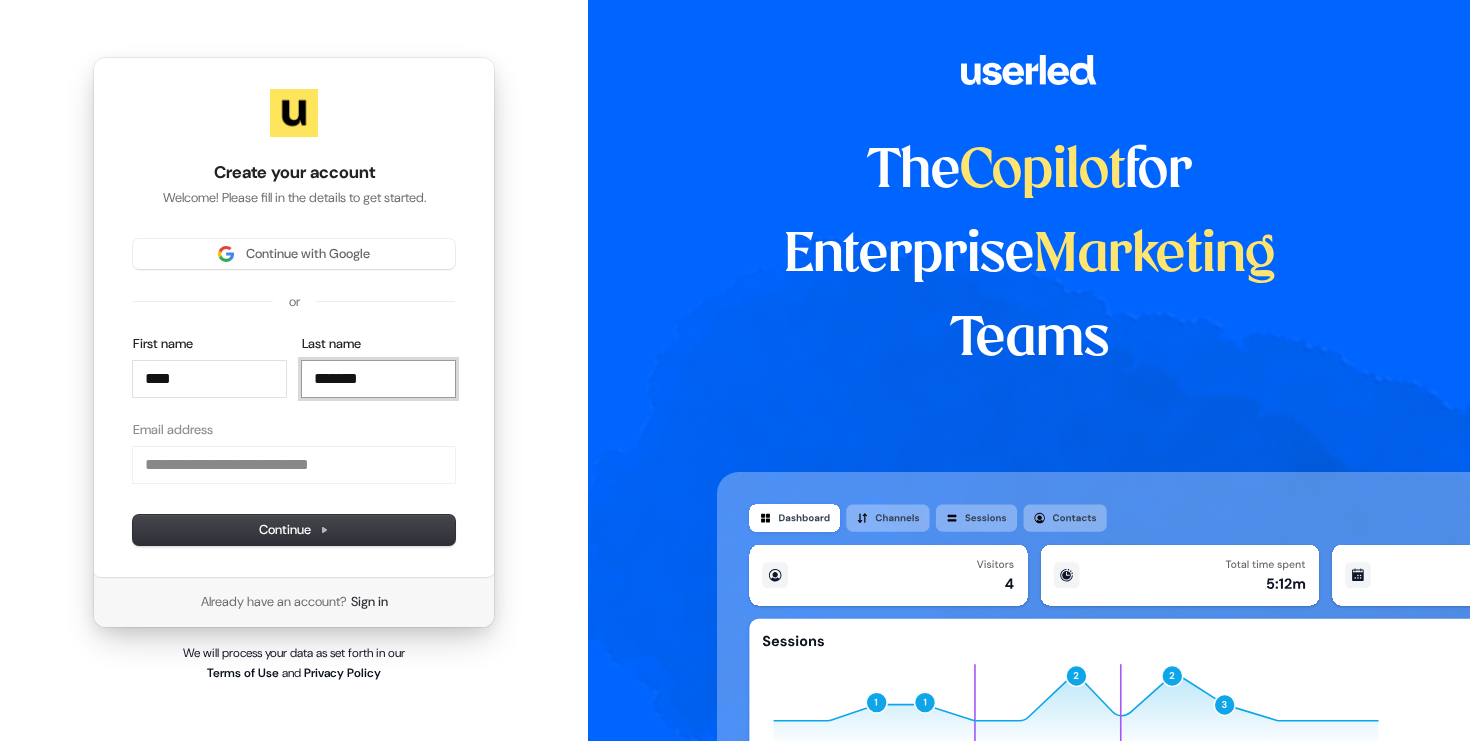 type on "********" 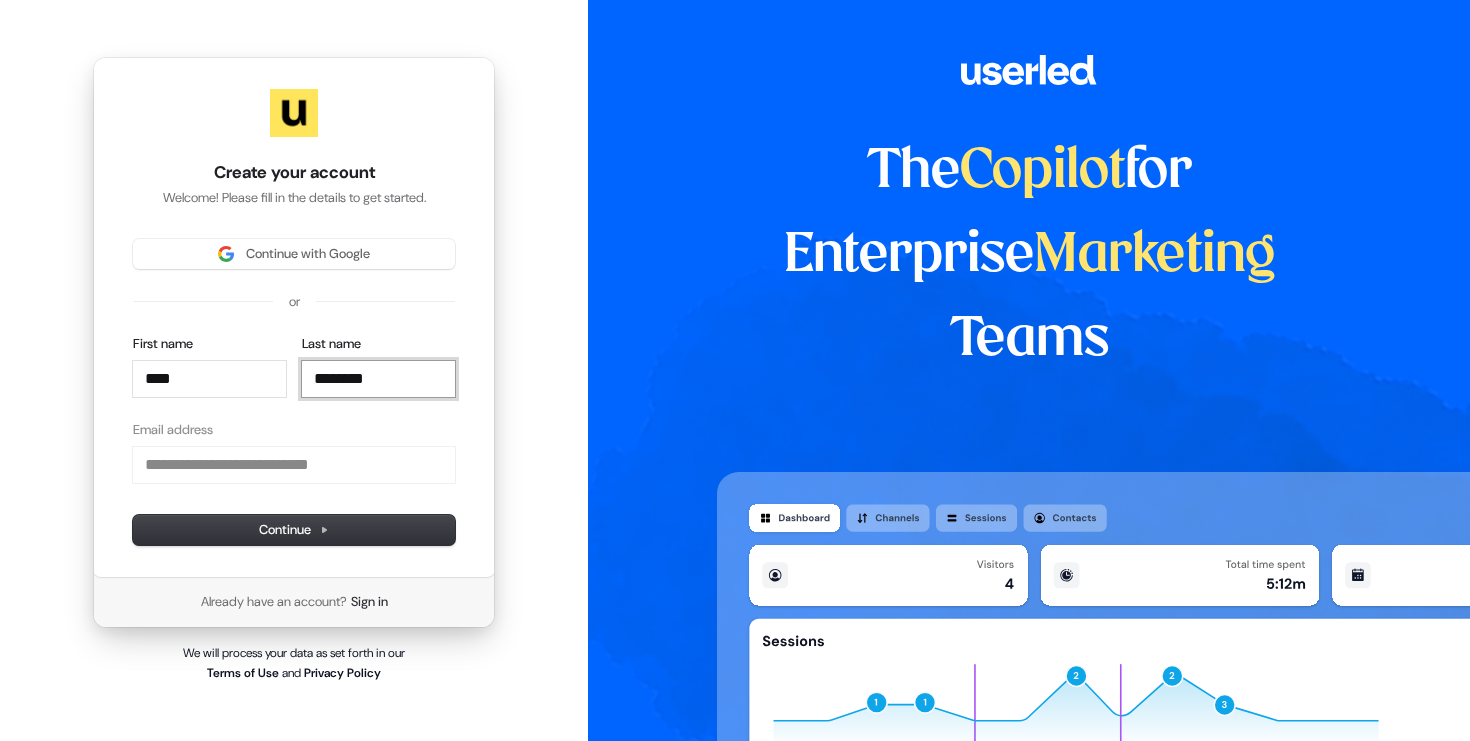 type on "****" 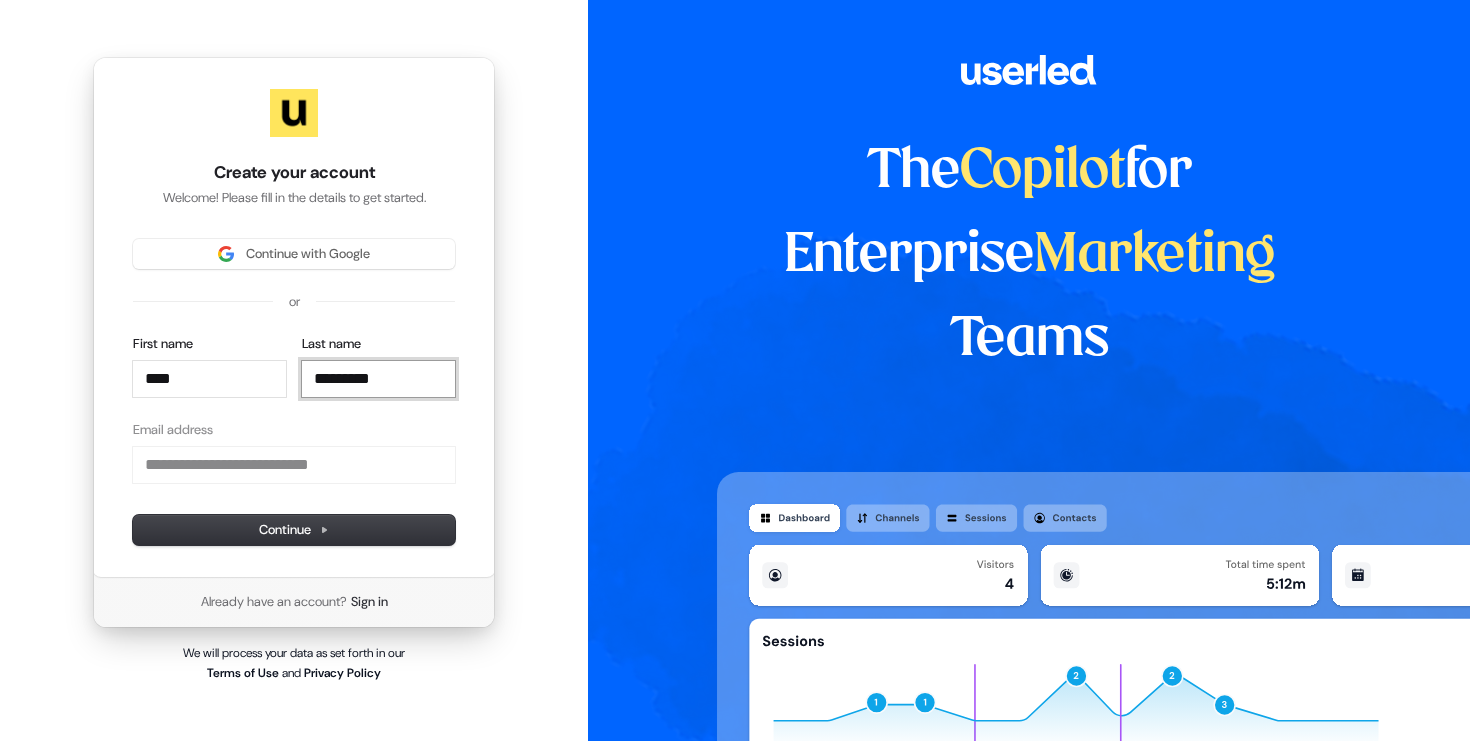 type on "*********" 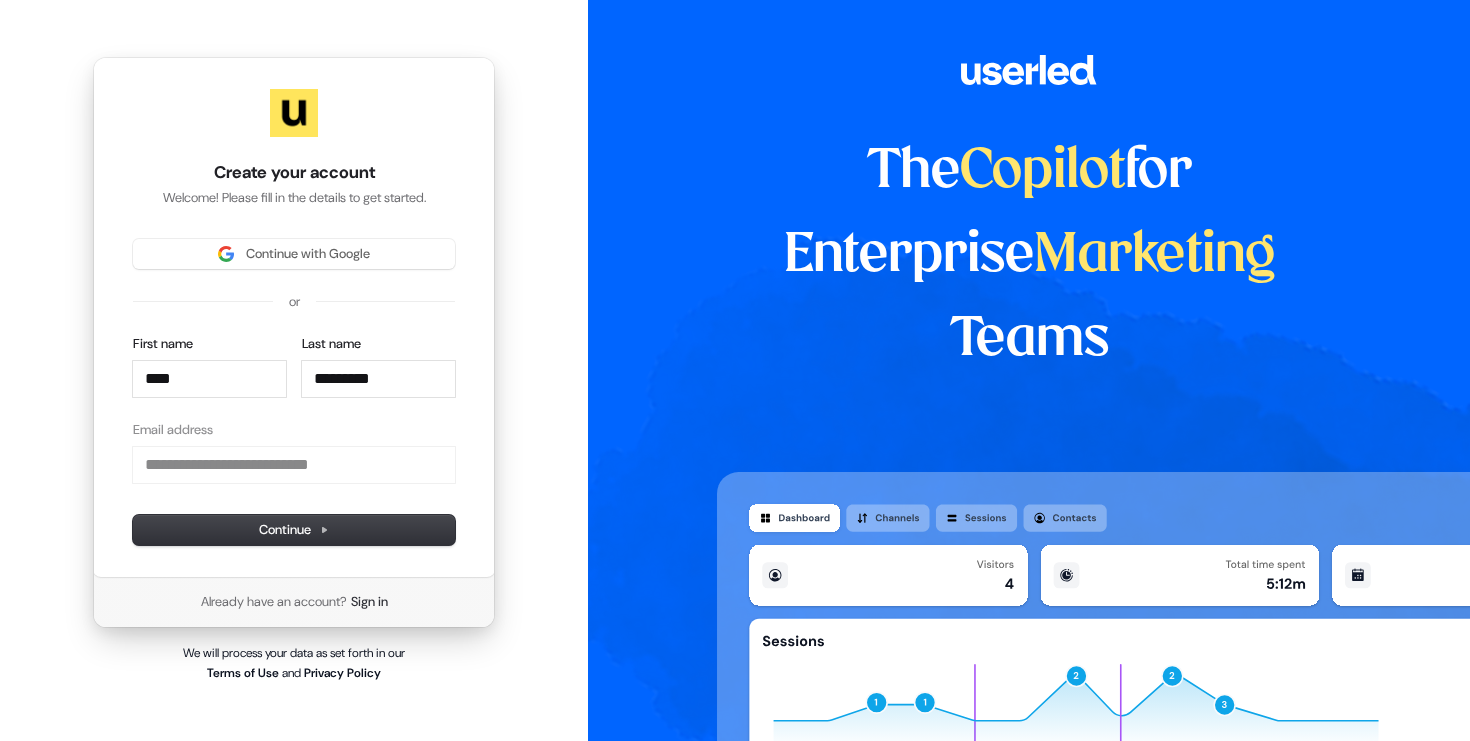 type on "****" 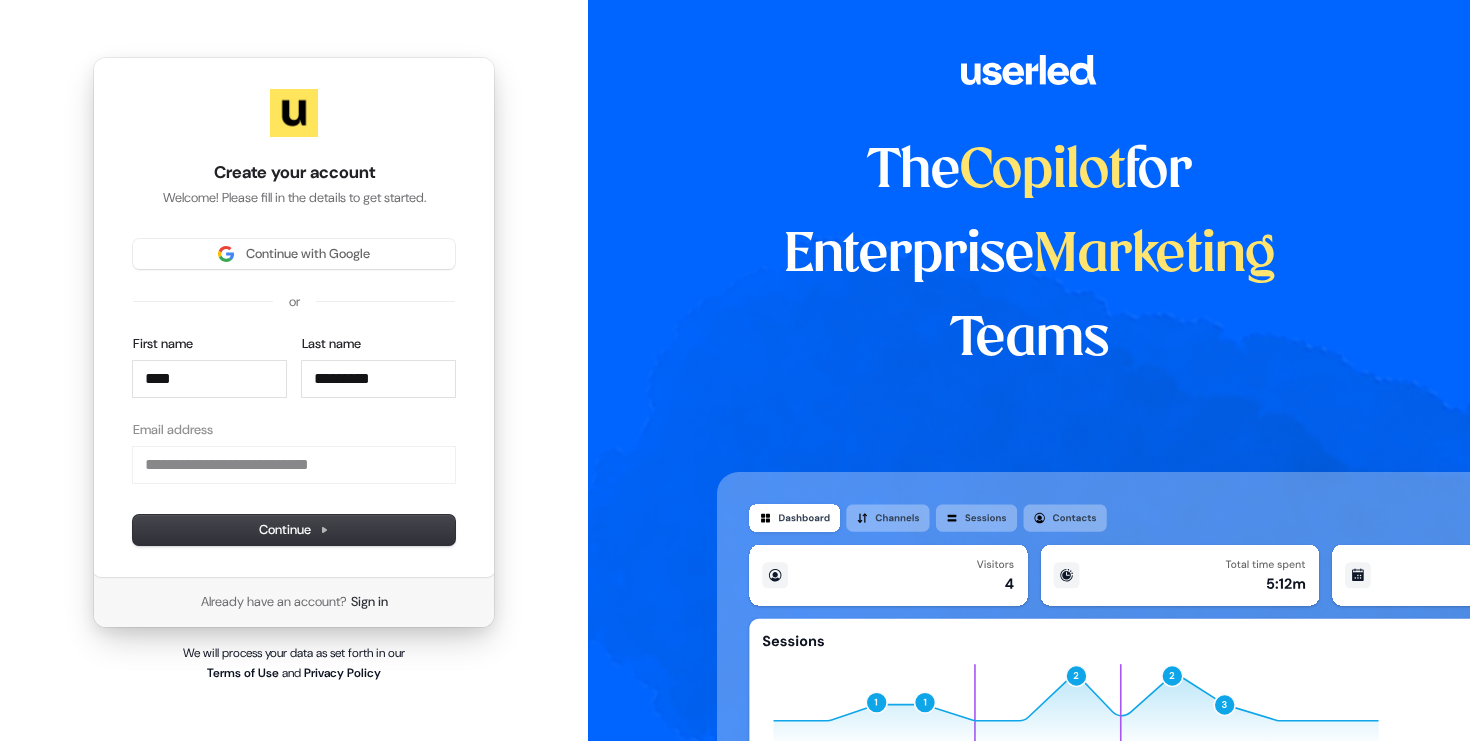 type on "*********" 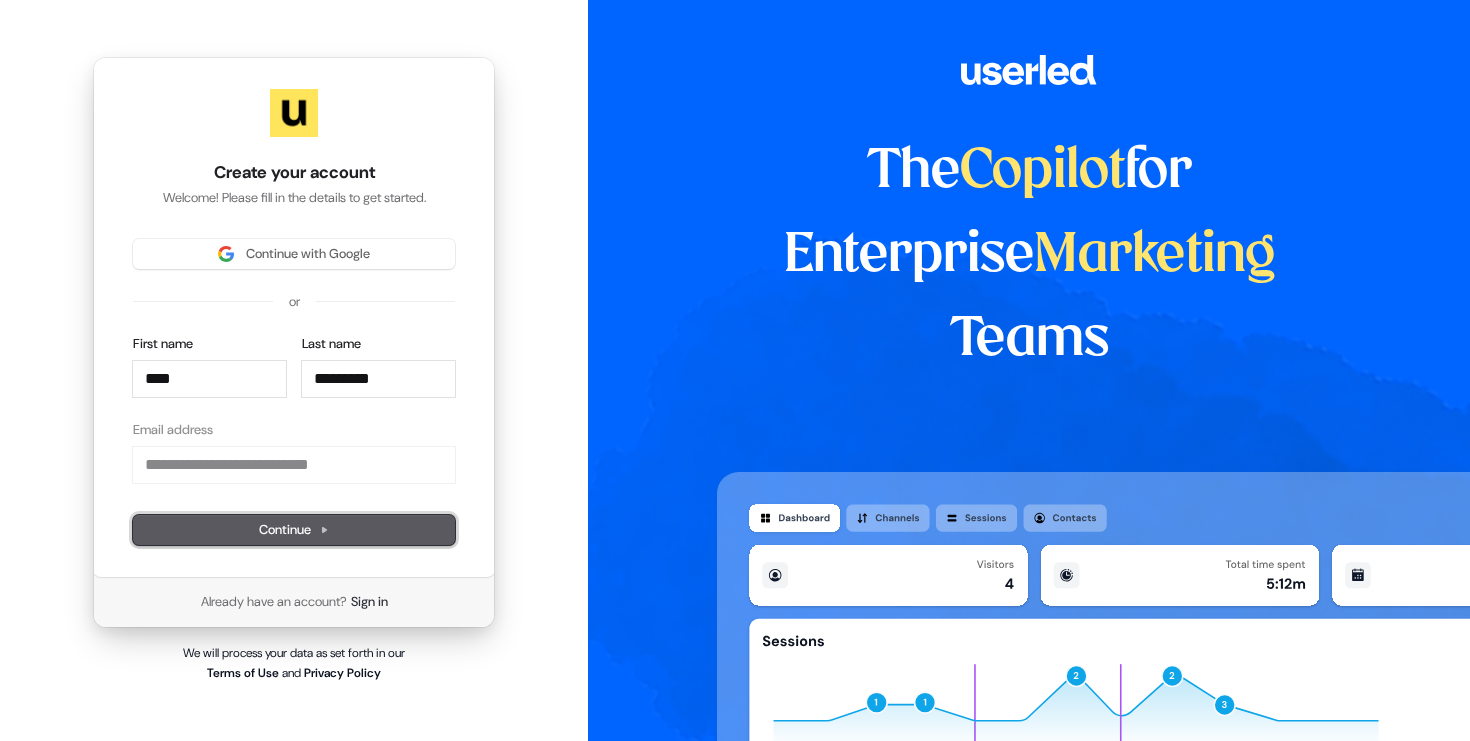 click on "Continue" at bounding box center (294, 530) 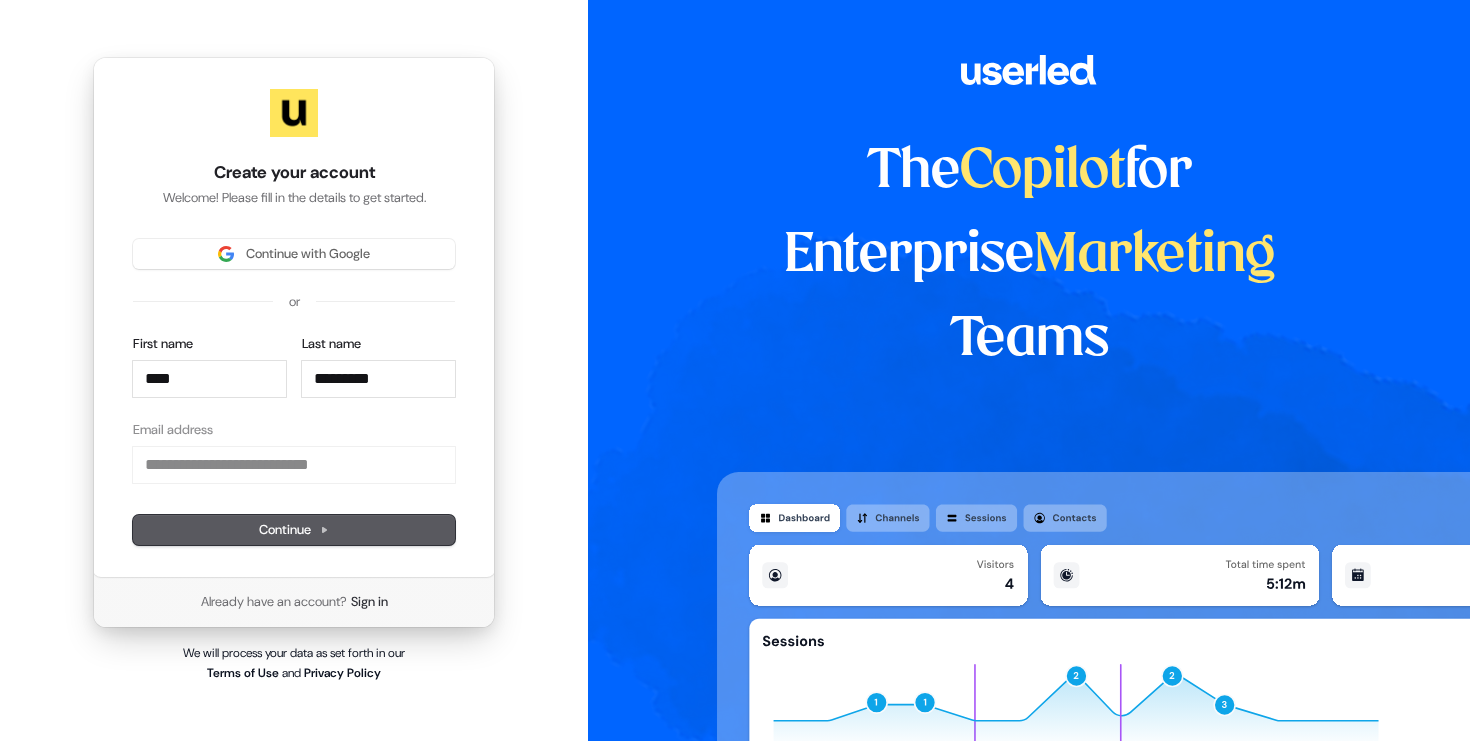 type on "****" 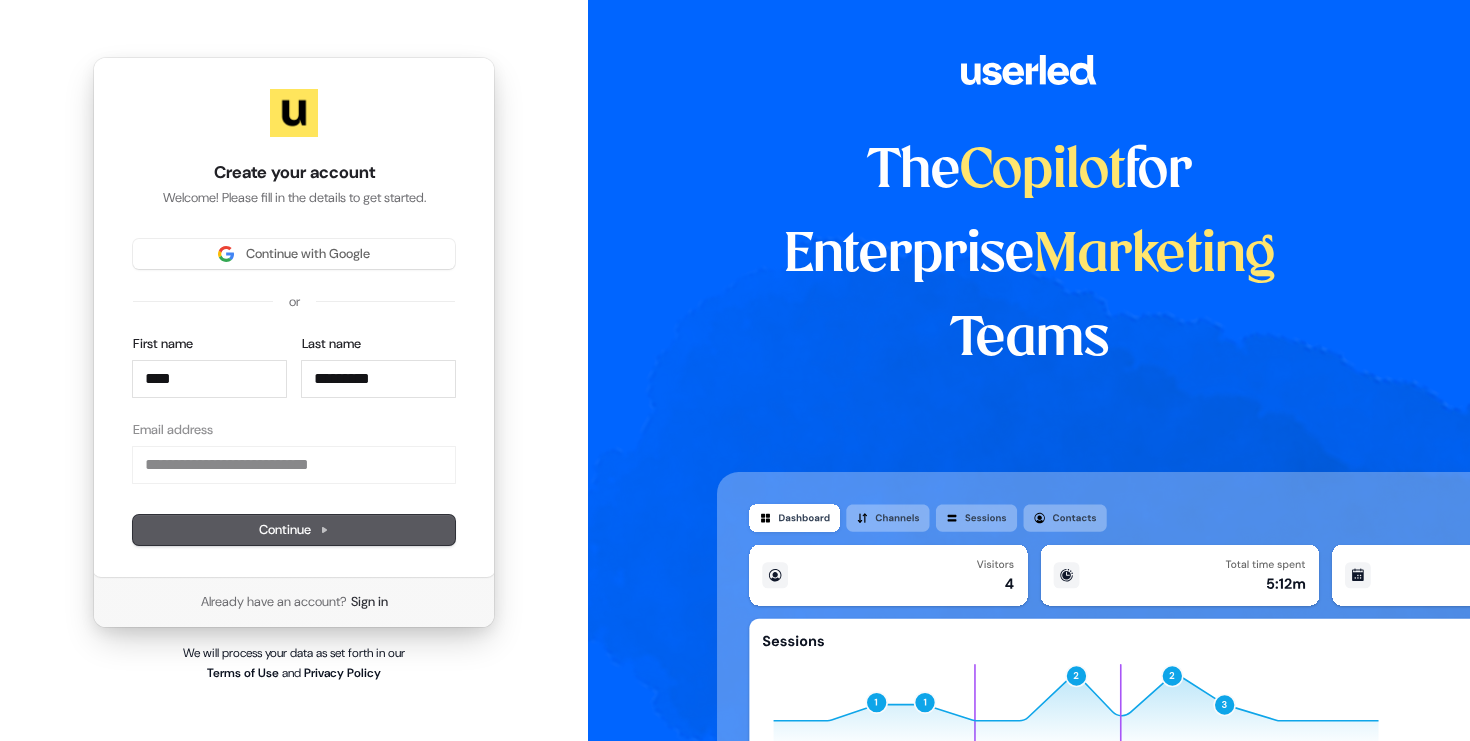type on "*********" 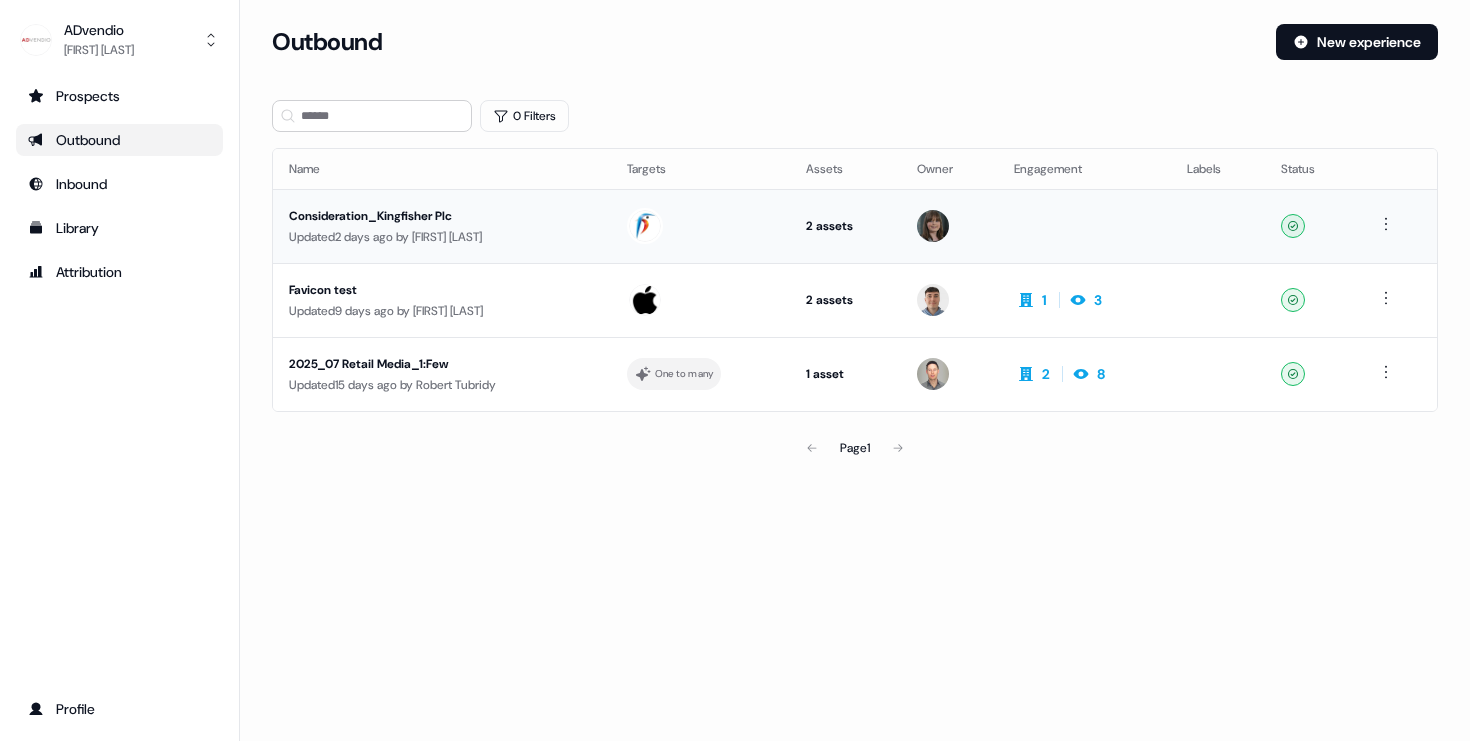 click on "Consideration_Kingfisher Plc" at bounding box center (442, 216) 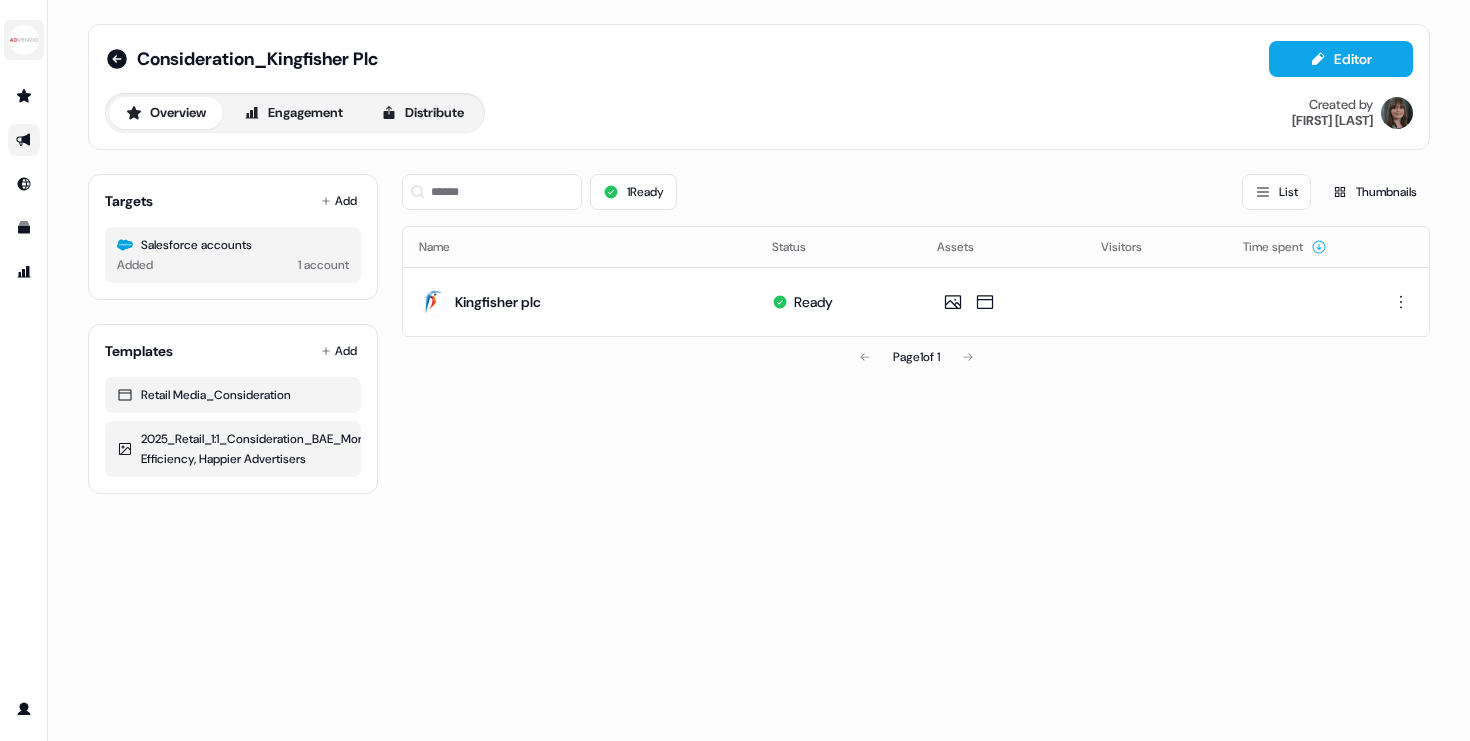 click at bounding box center [24, 40] 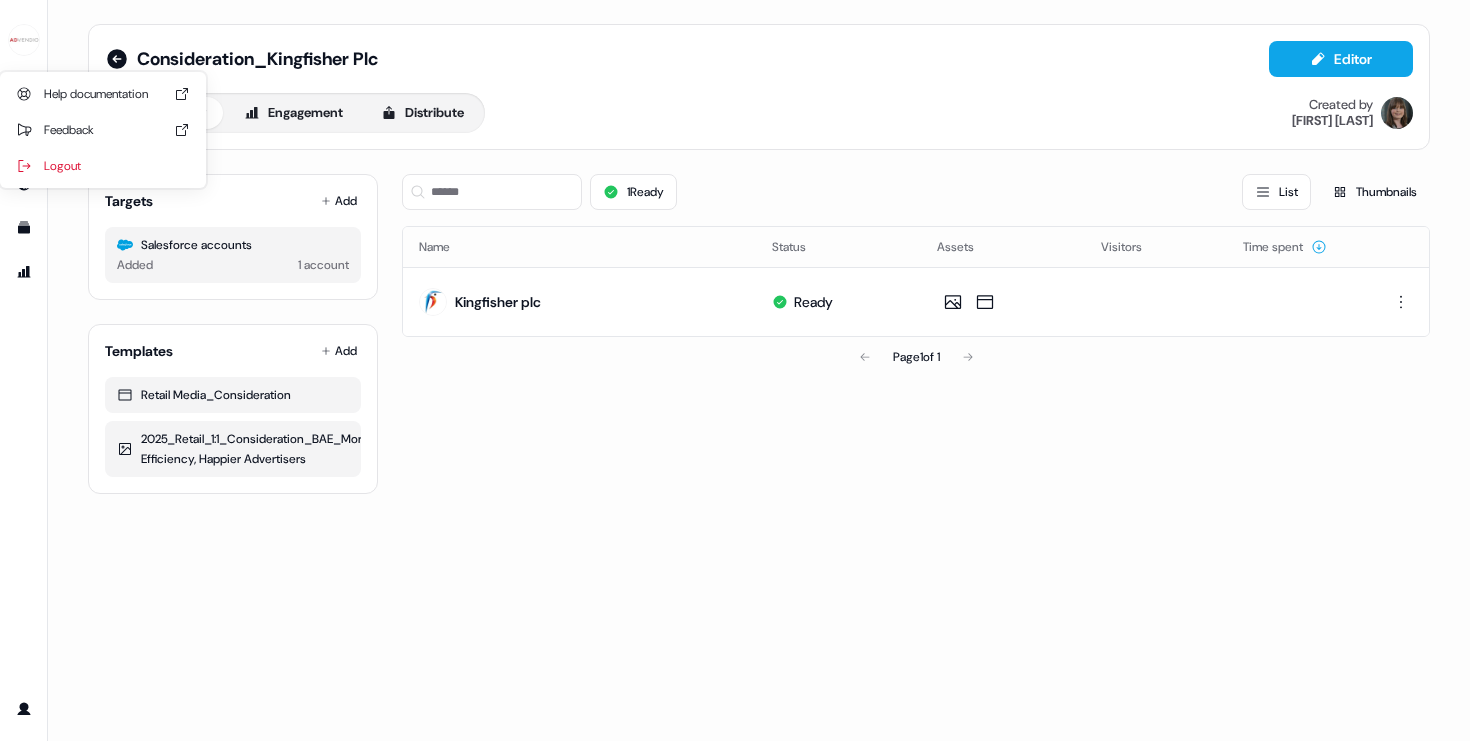 click on "1  Ready List Thumbnails Name Status Assets Visitors Time spent Kingfisher plc Ready Page  1  of 1" at bounding box center [916, 326] 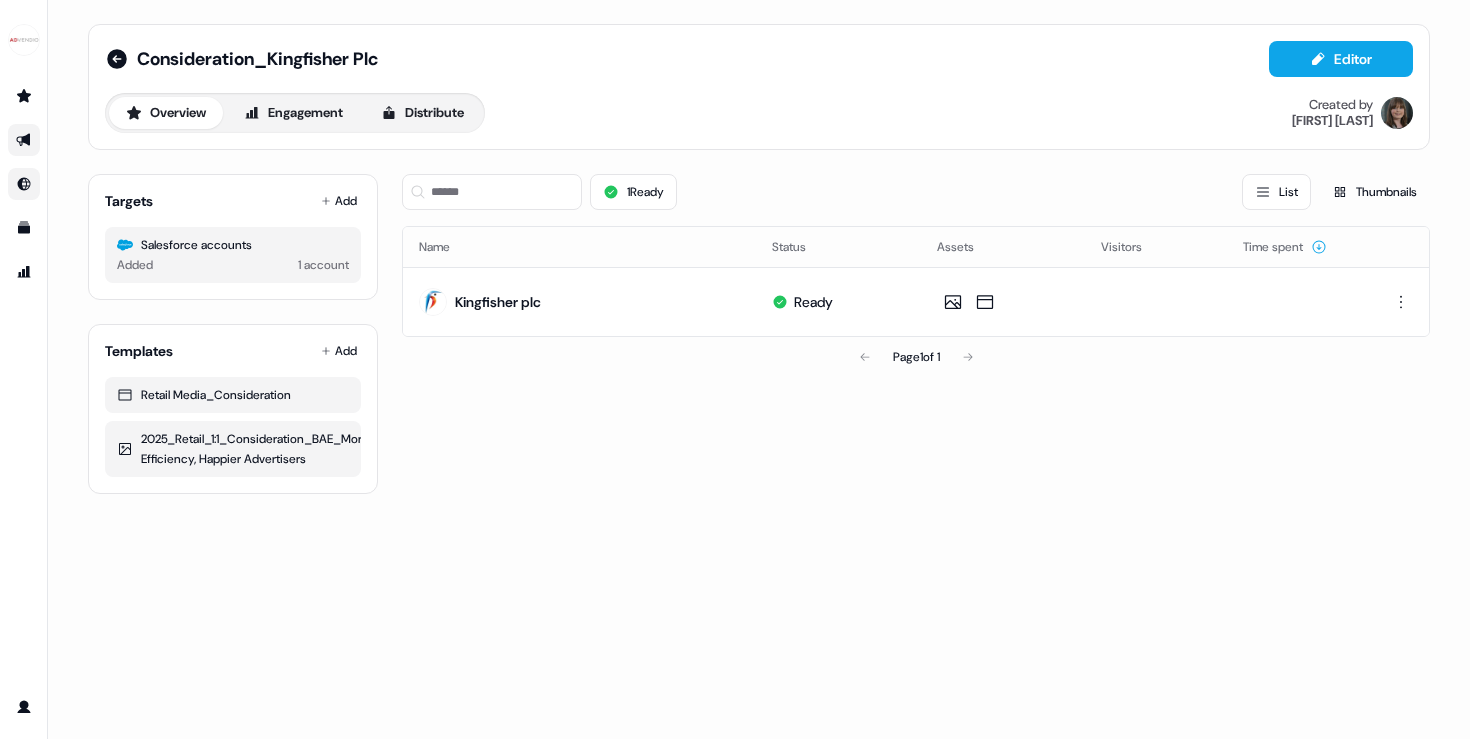 click at bounding box center (24, 184) 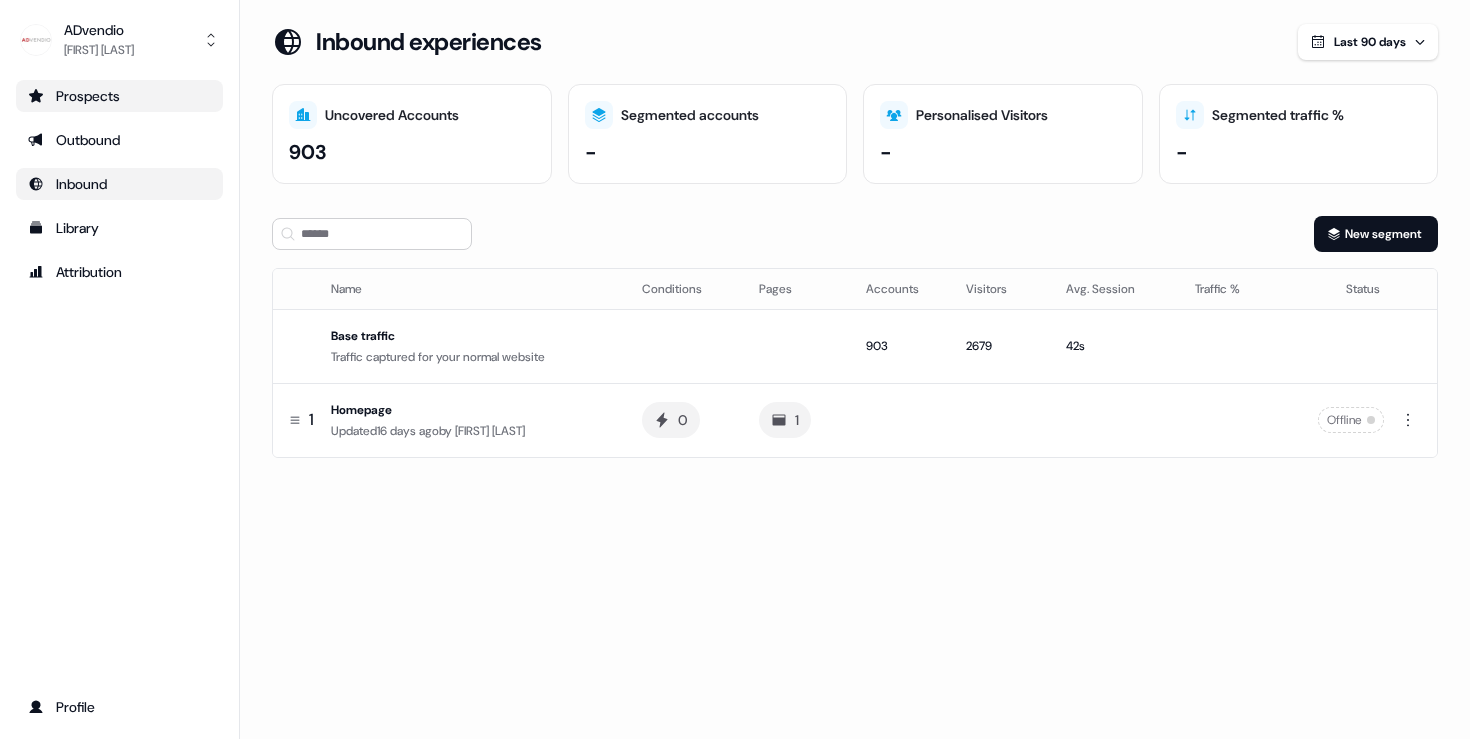 click on "Prospects" at bounding box center (119, 96) 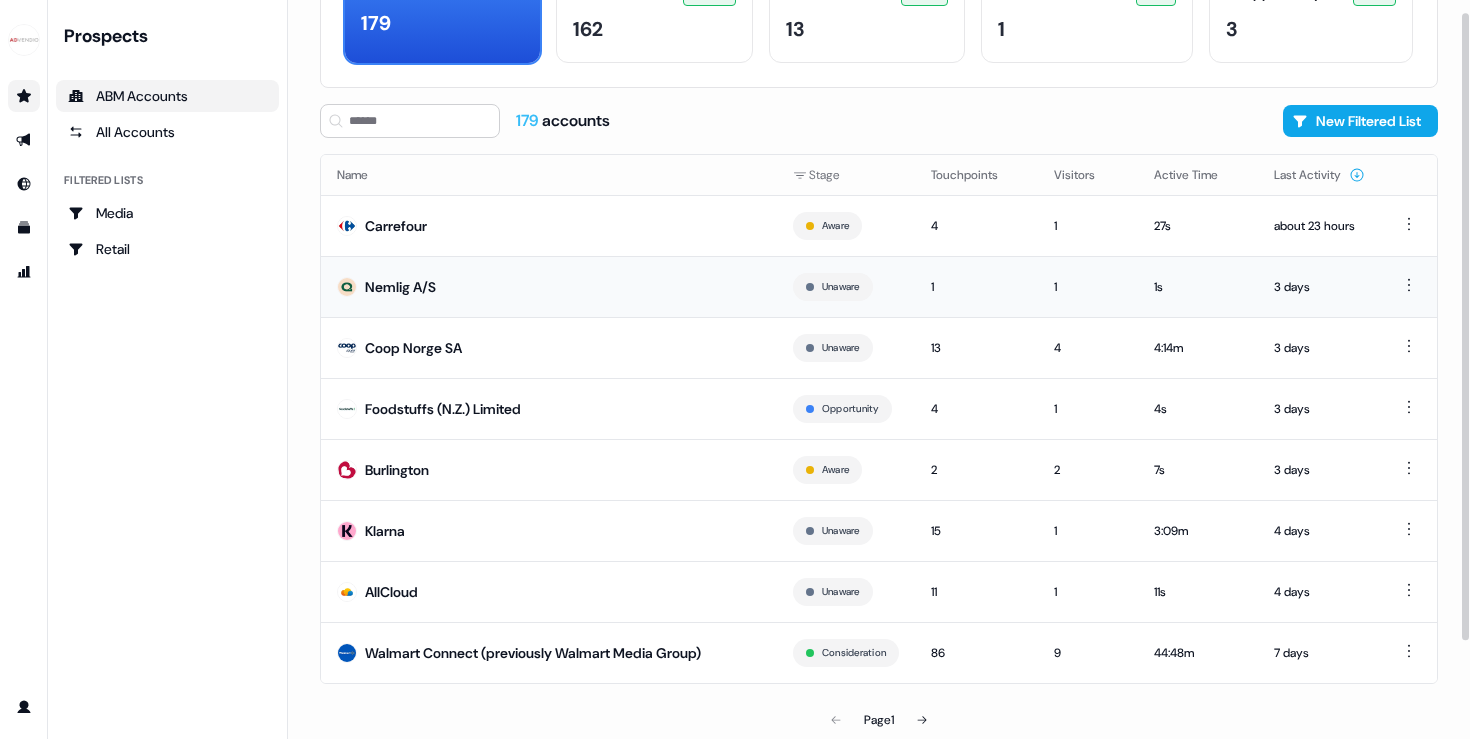 scroll, scrollTop: 0, scrollLeft: 0, axis: both 